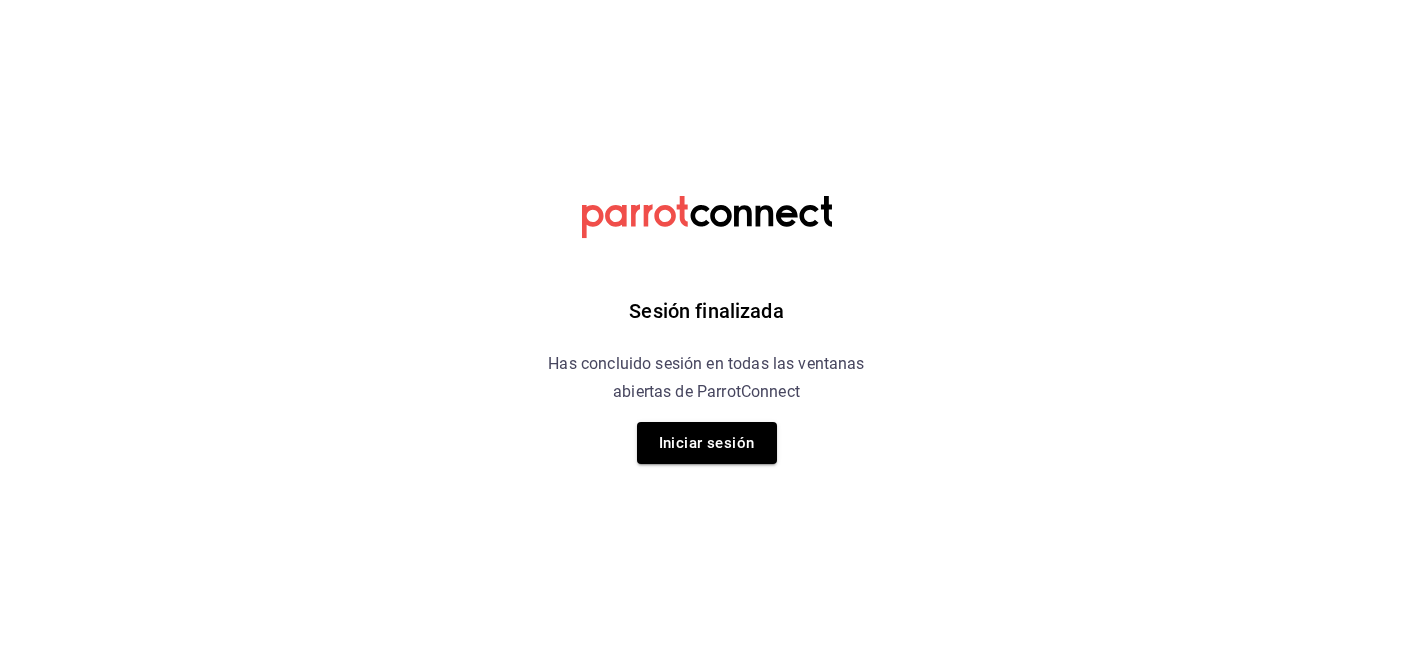 scroll, scrollTop: 0, scrollLeft: 0, axis: both 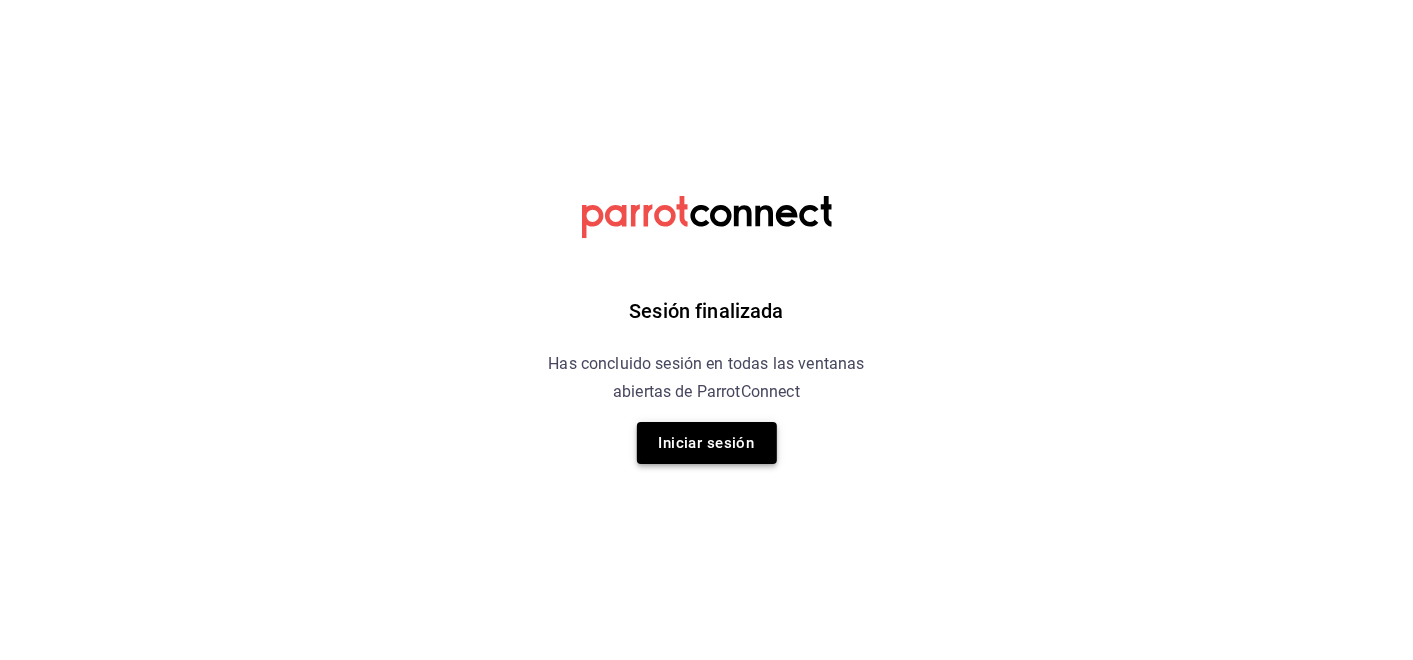 click on "Iniciar sesión" at bounding box center (707, 443) 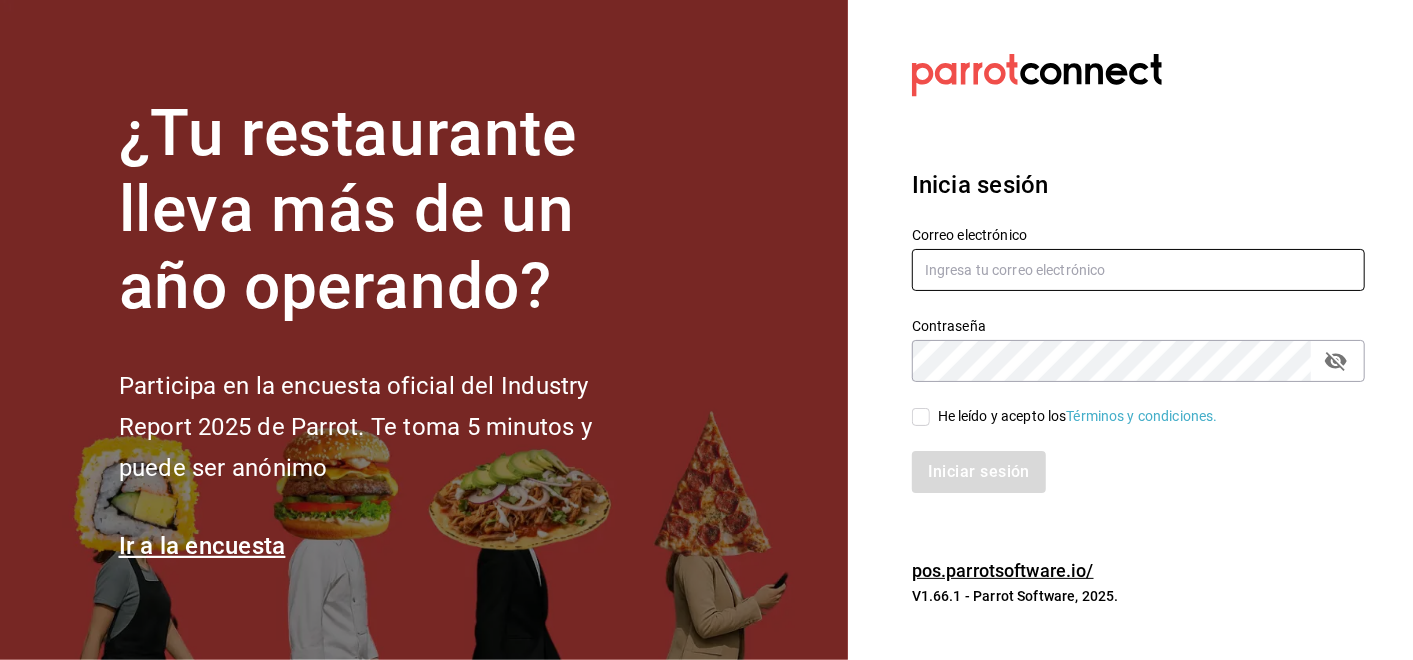 type on "cheboludas5@gmail.com" 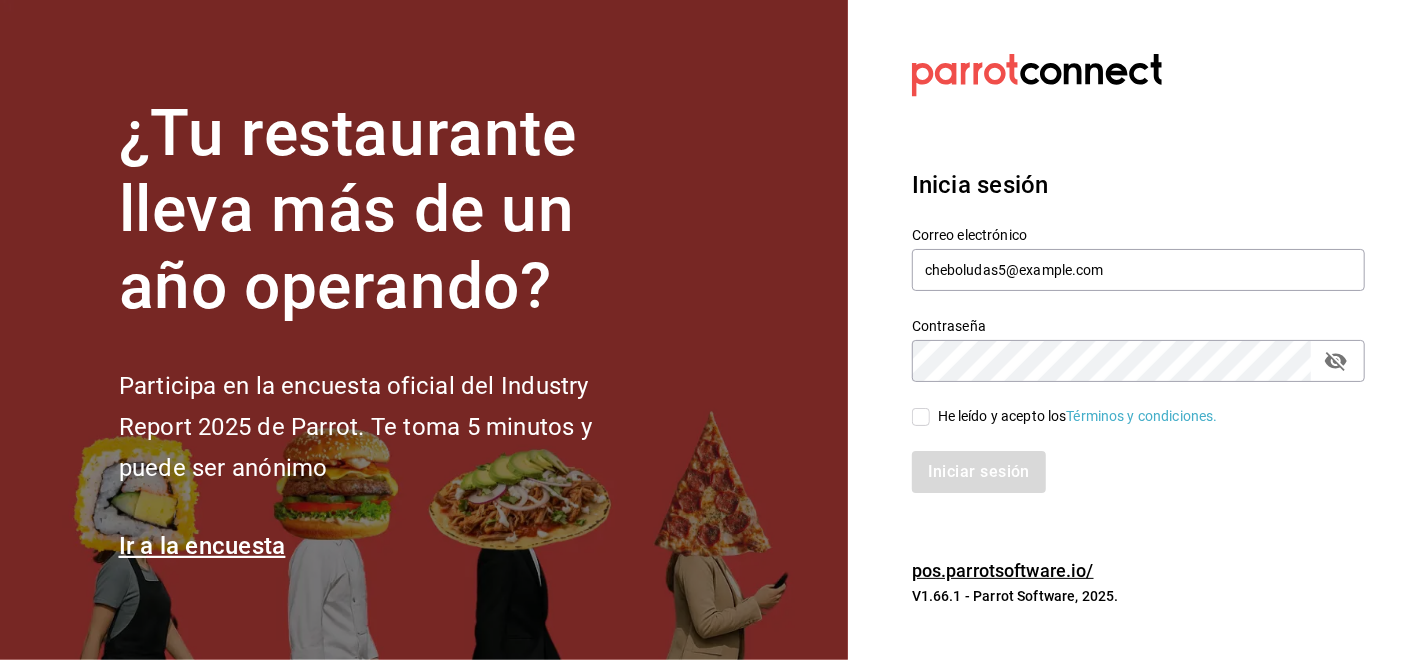 click on "He leído y acepto los  Términos y condiciones." at bounding box center (921, 417) 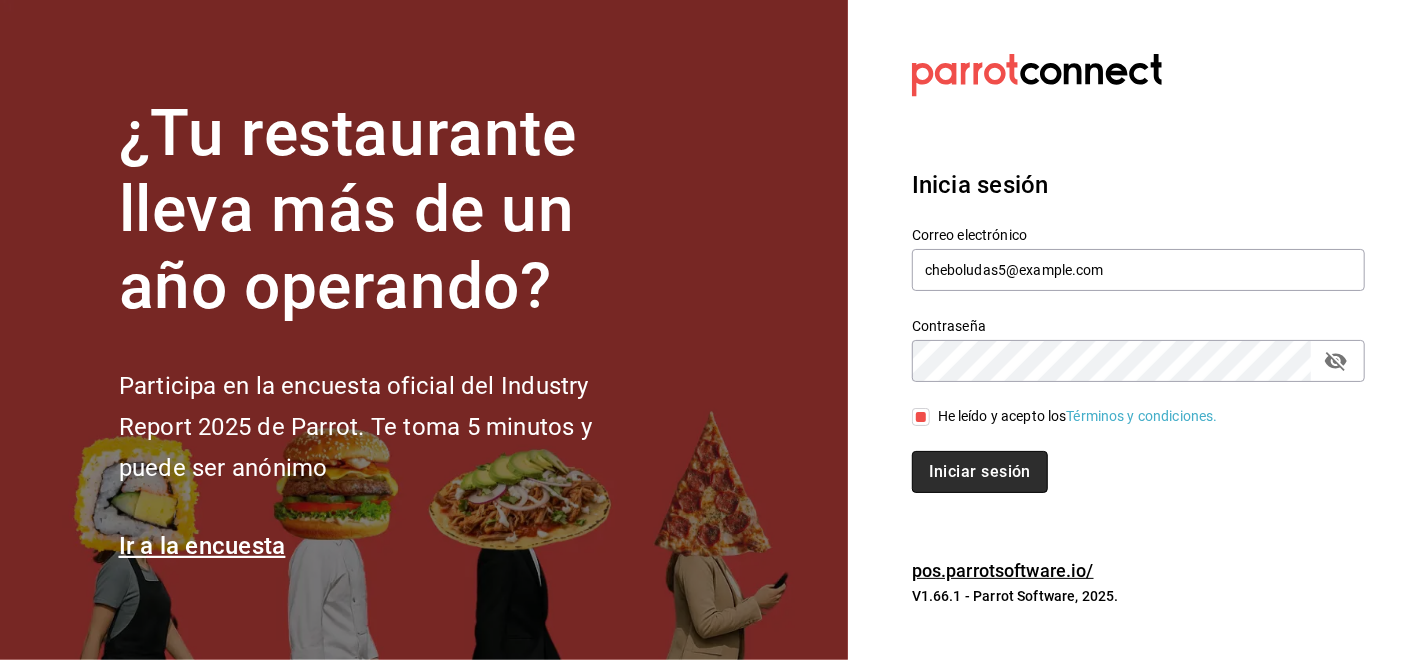 click on "Iniciar sesión" at bounding box center (980, 472) 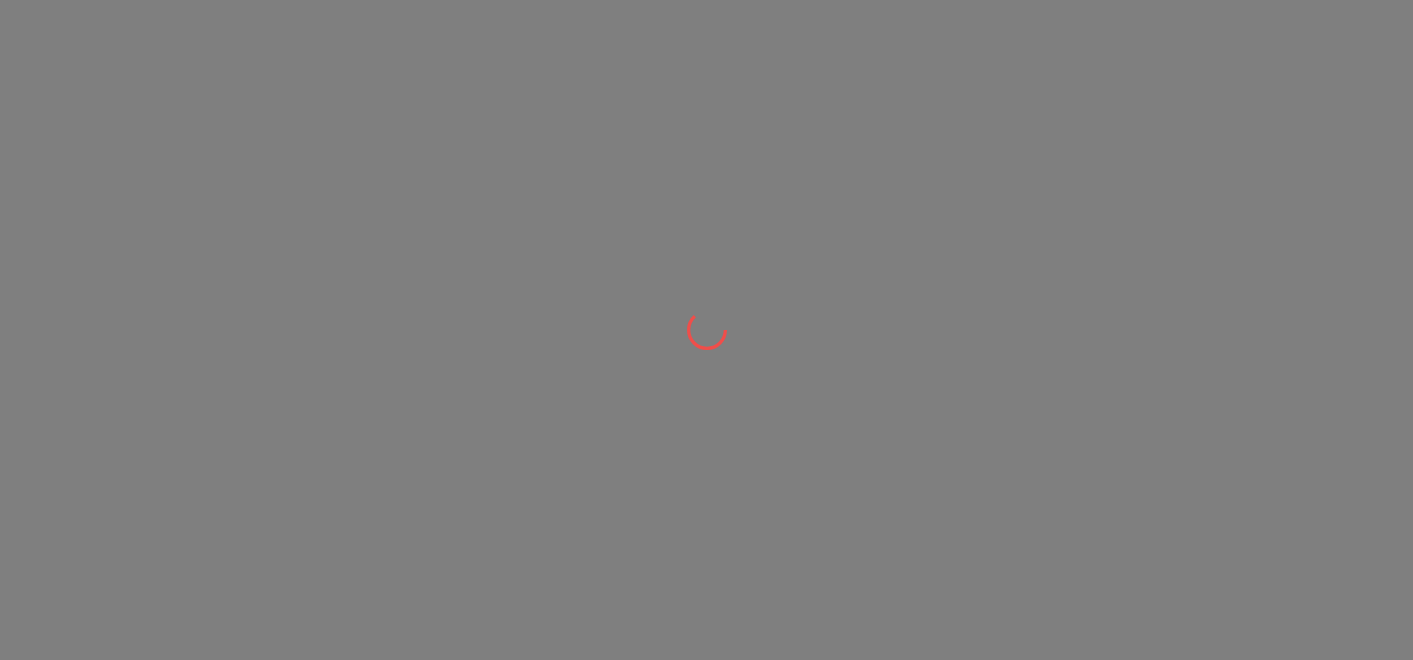 scroll, scrollTop: 0, scrollLeft: 0, axis: both 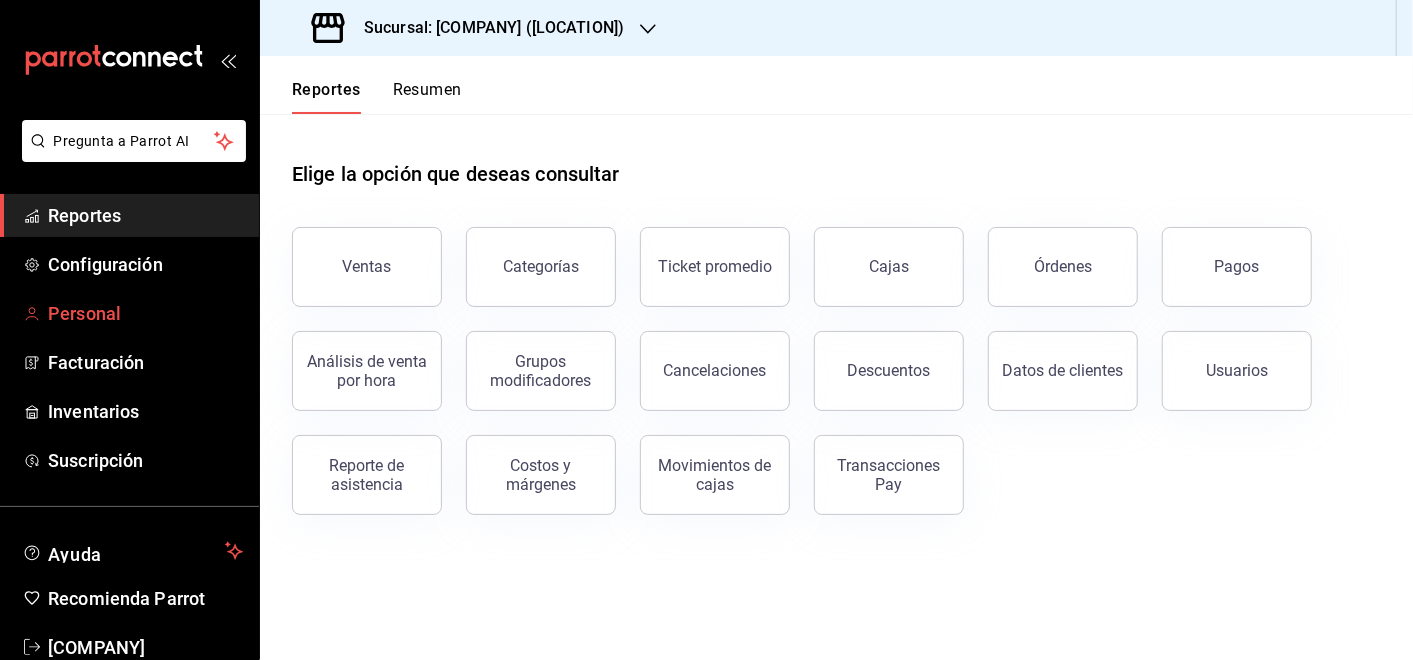 click on "Personal" at bounding box center [145, 313] 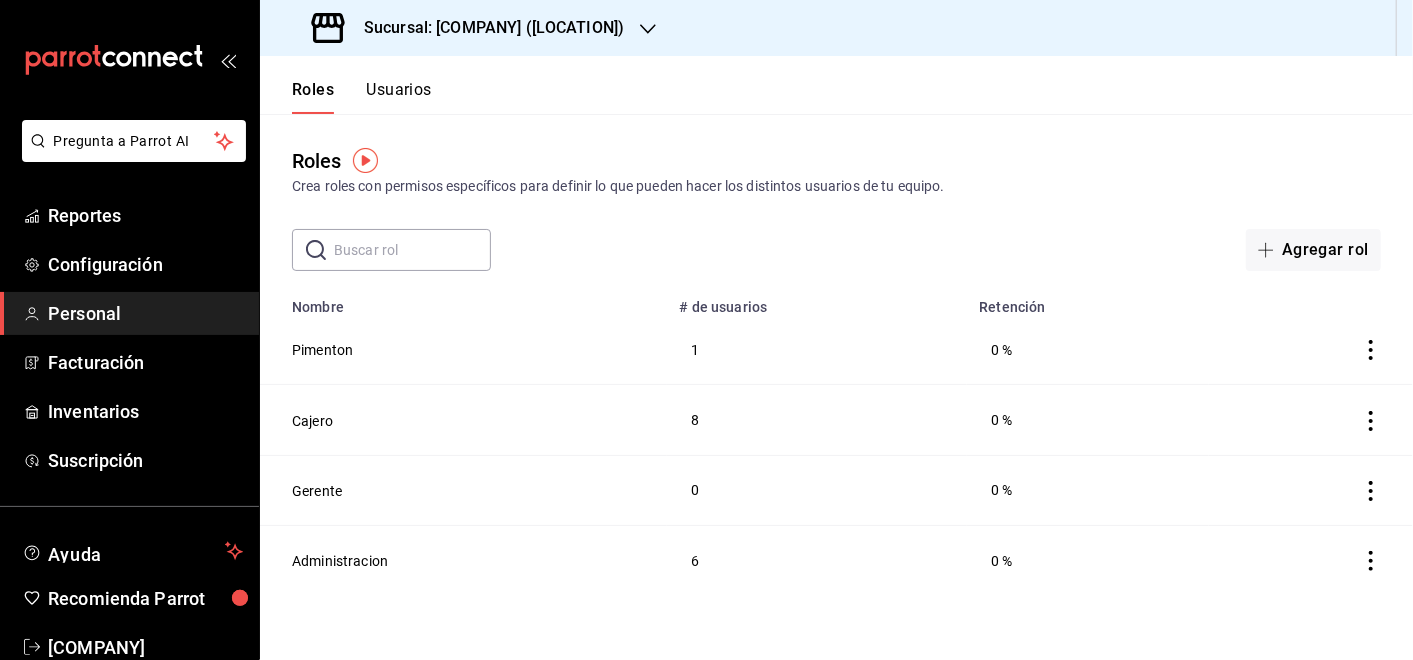 click 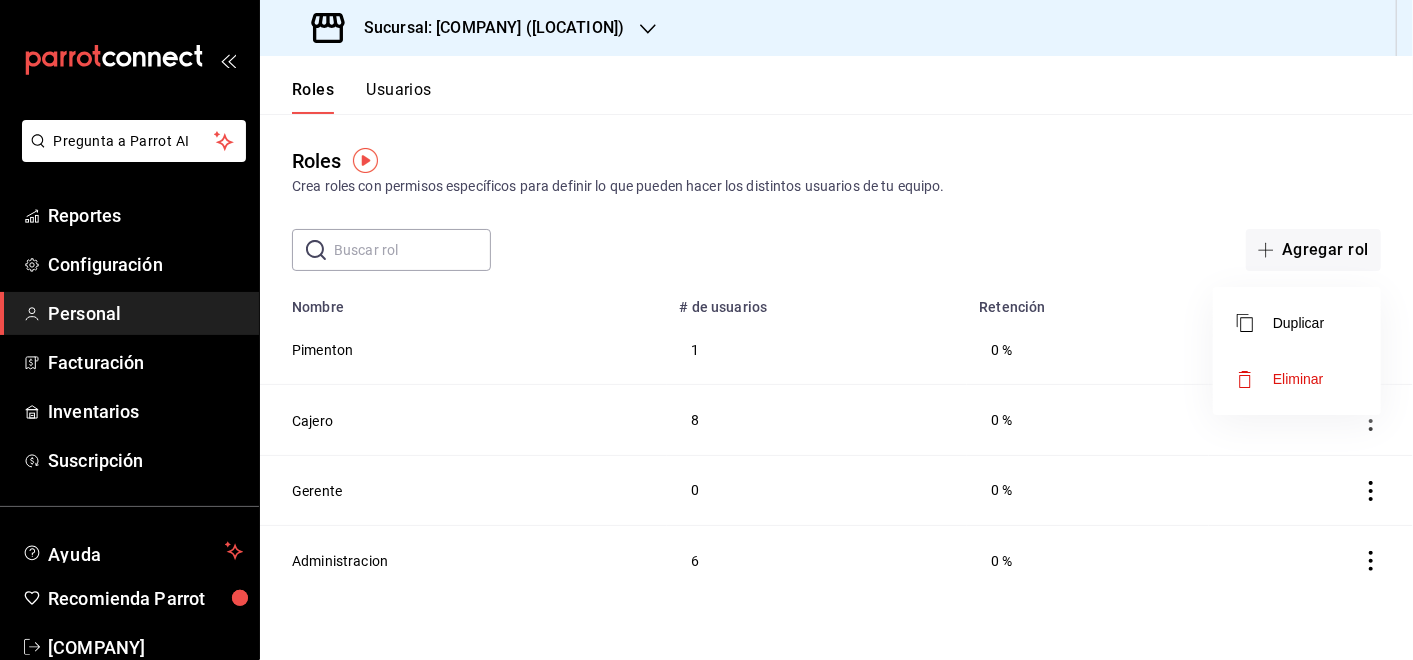 click on "Eliminar" at bounding box center [1298, 379] 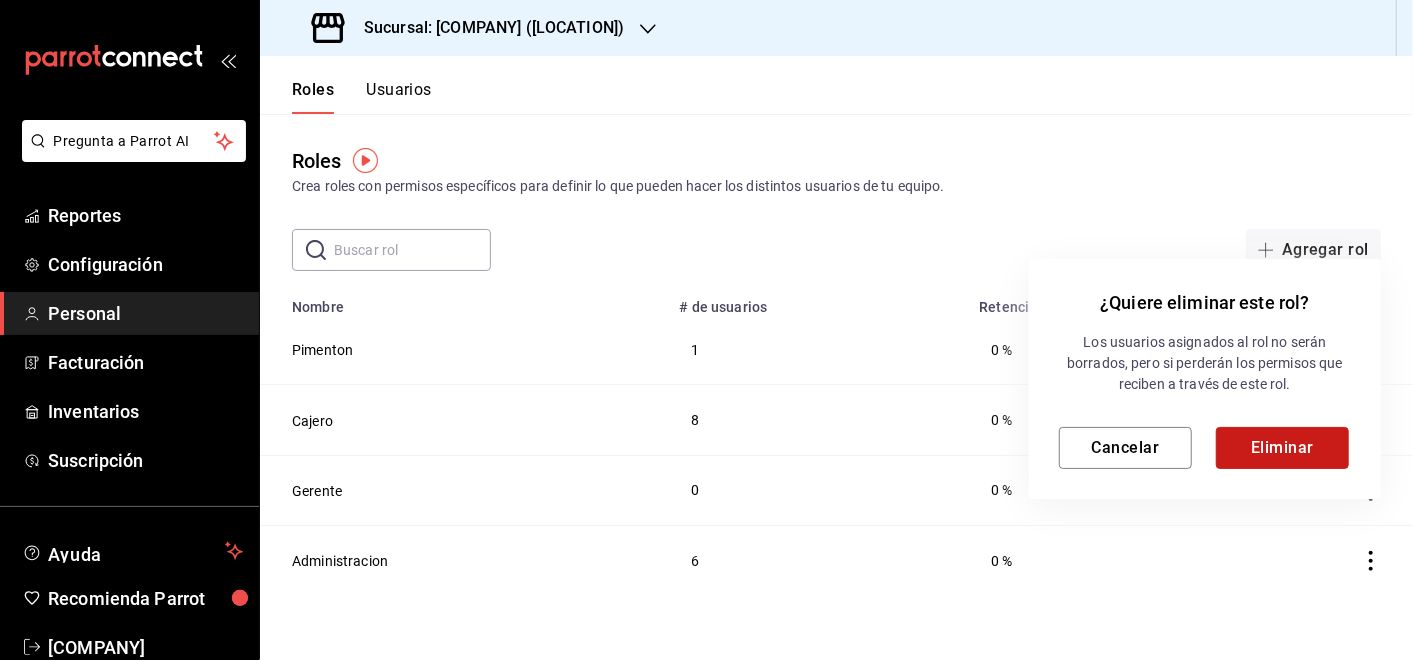 click on "Eliminar" at bounding box center [1282, 448] 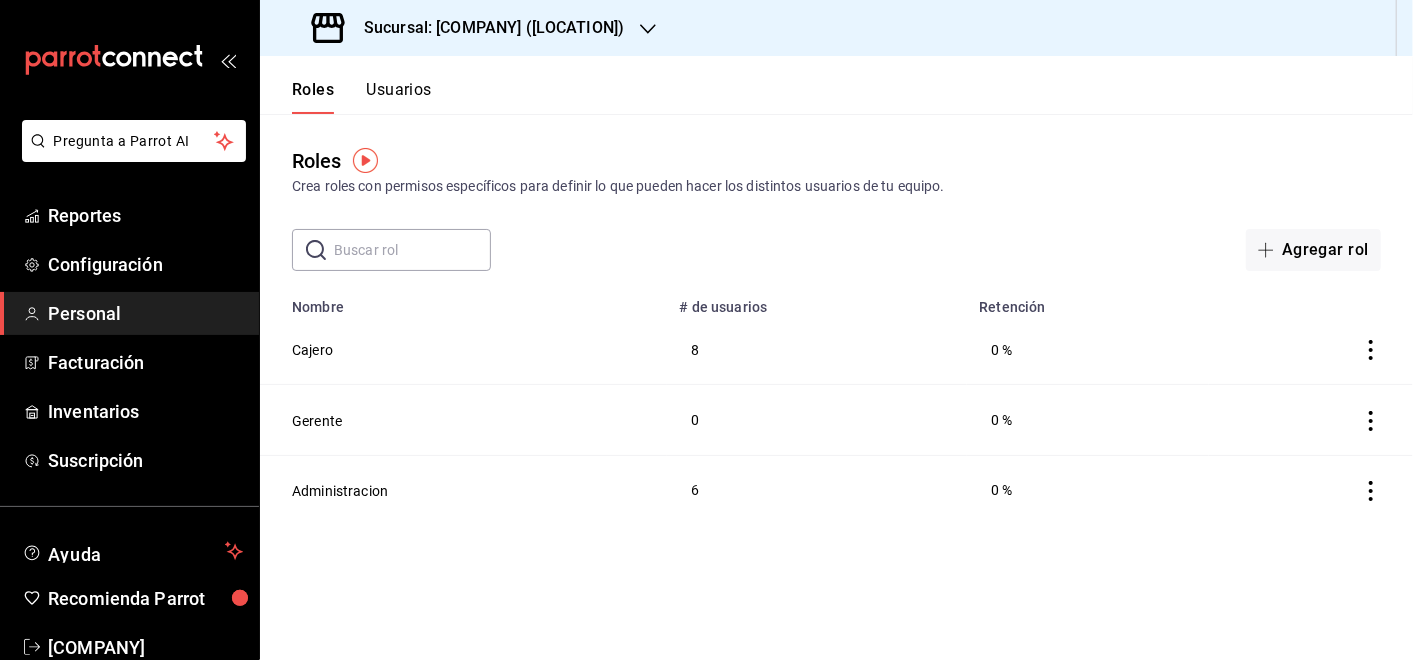 click on "Sucursal: [COMPANY] ([LOCATION])" at bounding box center [470, 28] 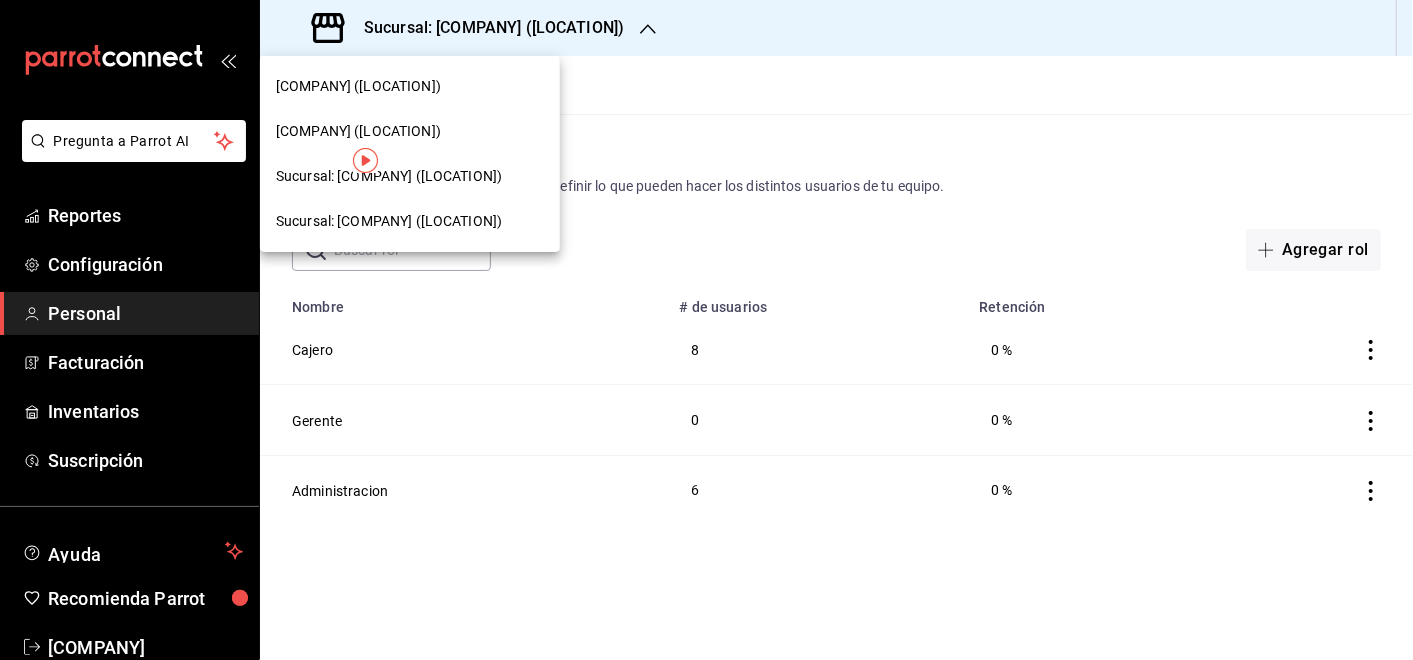 click on "[COMPANY] ([LOCATION])" at bounding box center (410, 131) 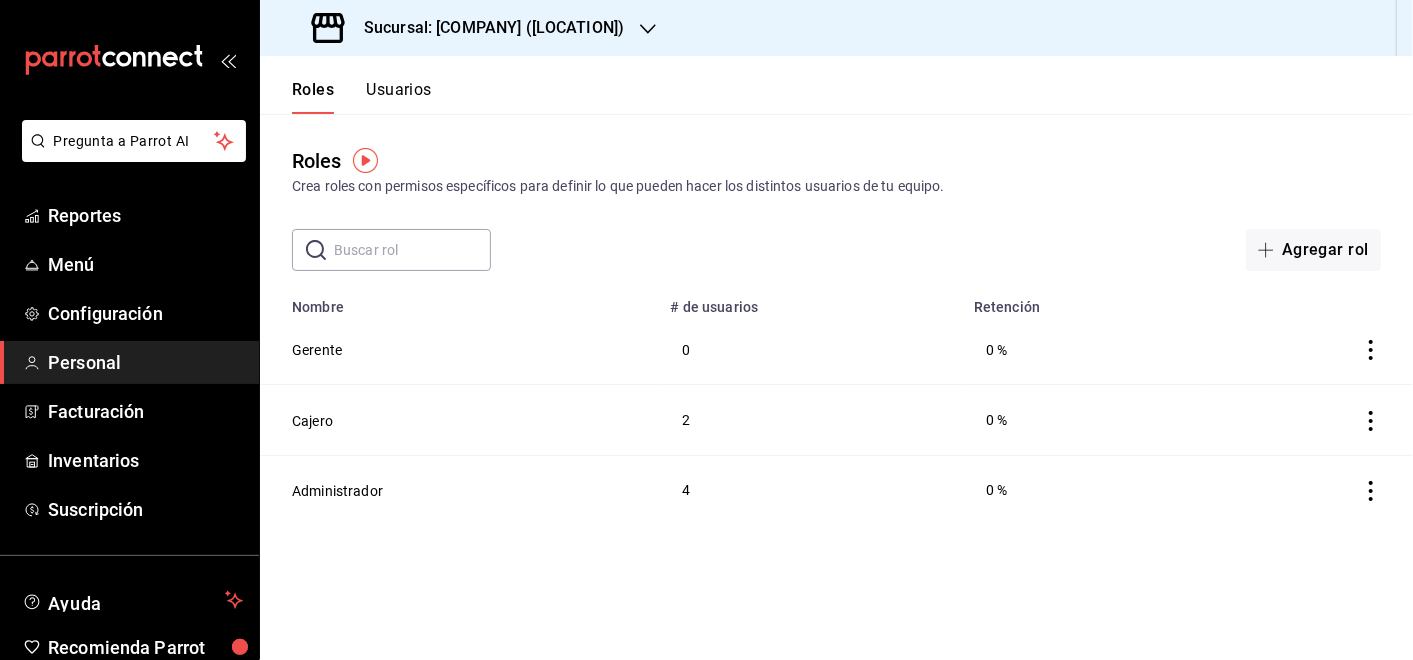 click on "Sucursal: [COMPANY] ([LOCATION])" at bounding box center (470, 28) 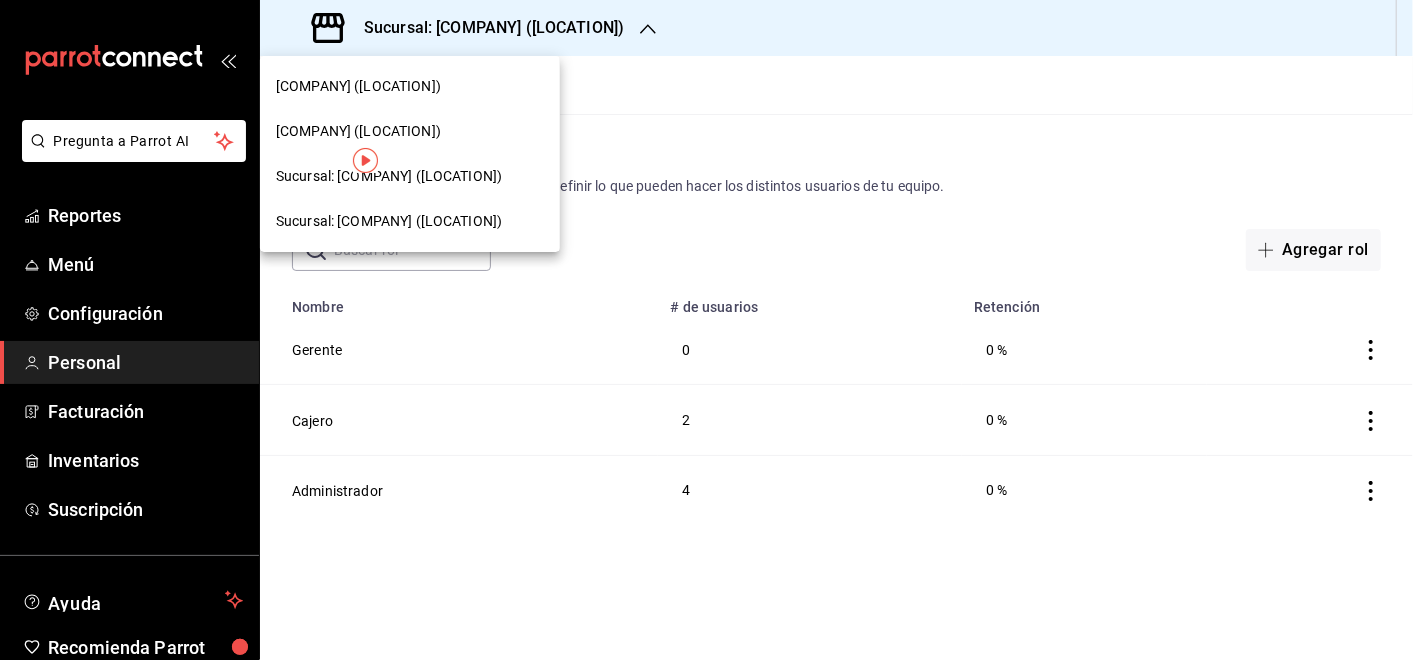 click on "Sucursal: [COMPANY] ([LOCATION])" at bounding box center (410, 221) 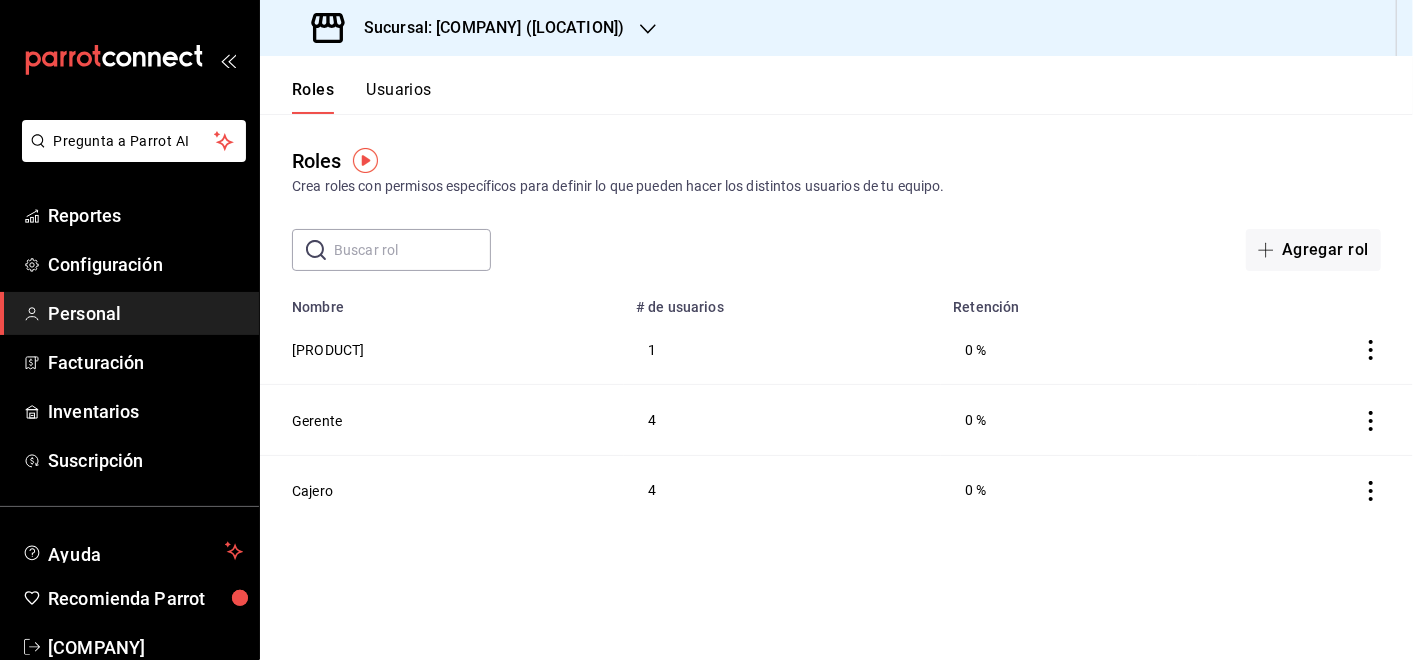 click 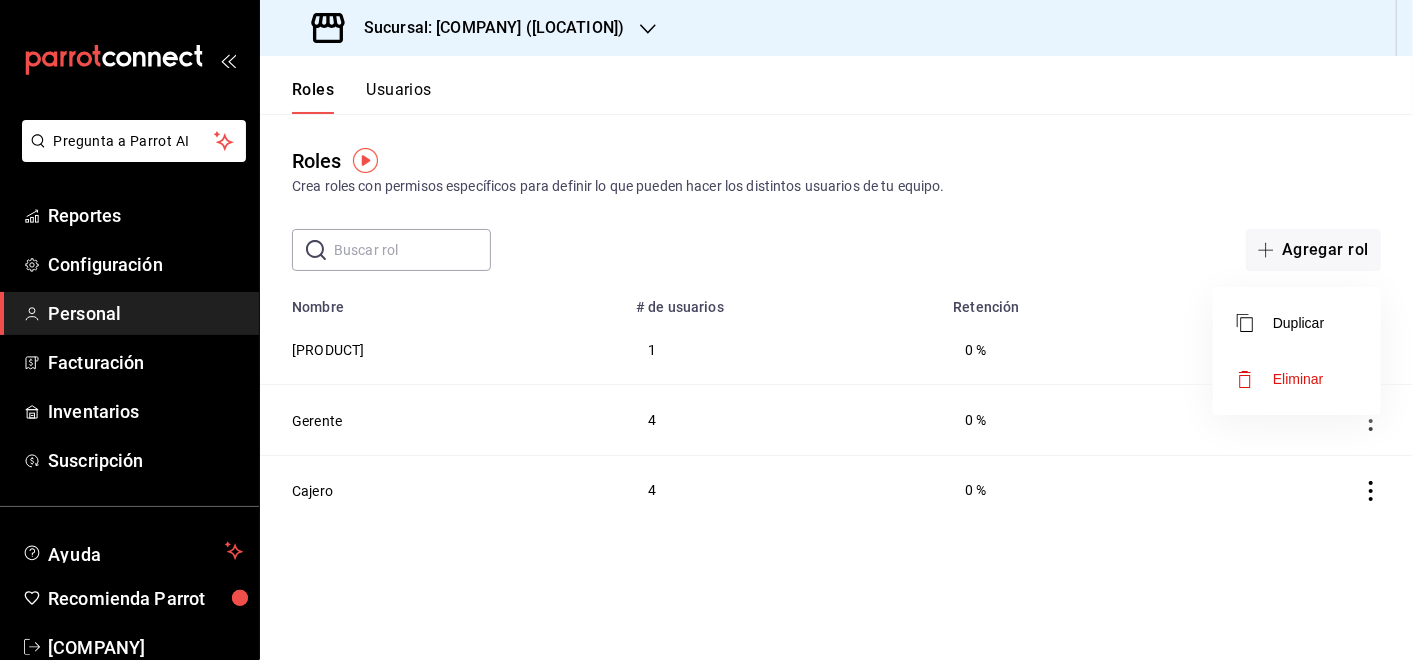 click on "Eliminar" at bounding box center (1297, 379) 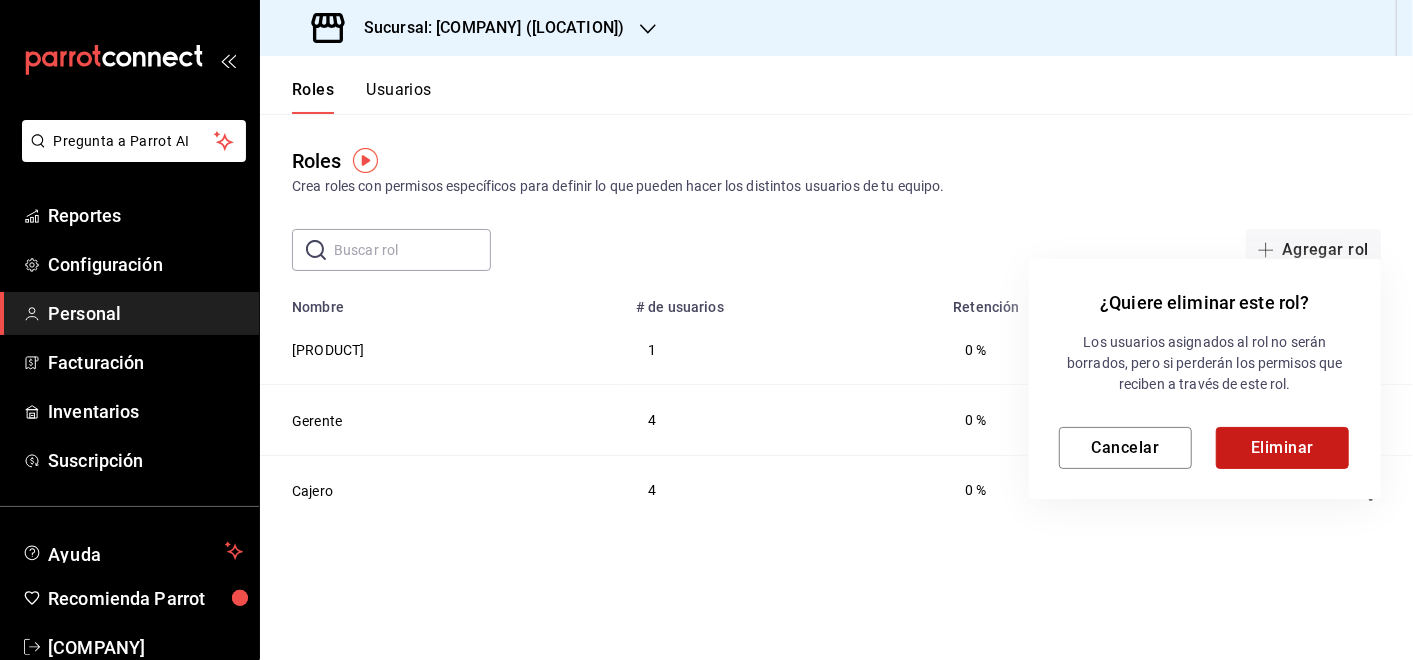 click on "Eliminar" at bounding box center (1282, 448) 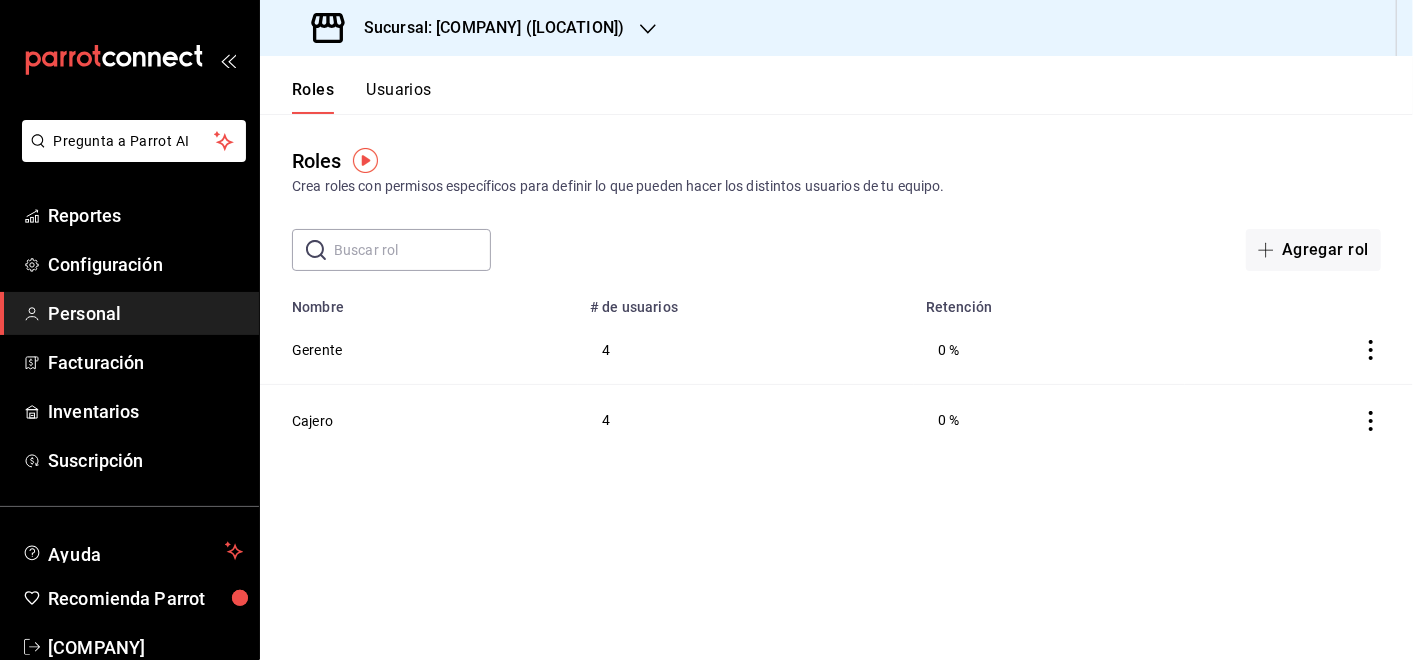 click on "Usuarios" at bounding box center [399, 97] 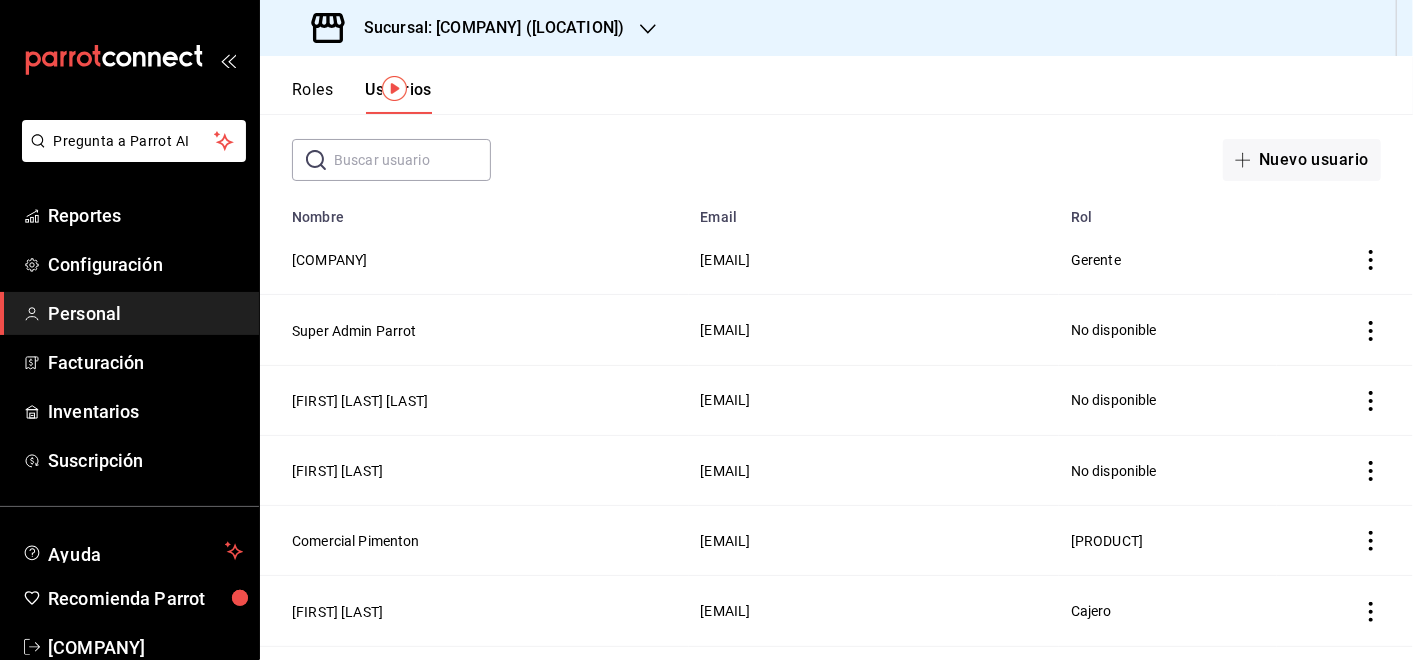 scroll, scrollTop: 0, scrollLeft: 0, axis: both 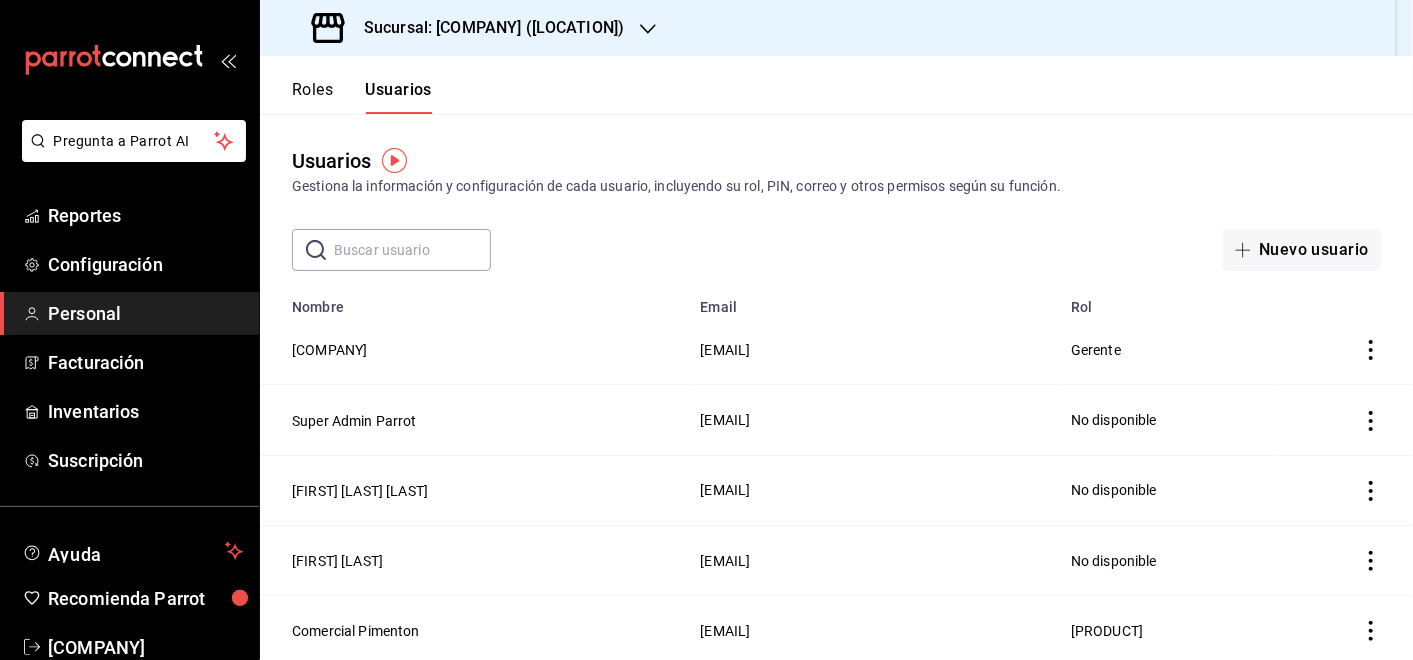 click at bounding box center [412, 250] 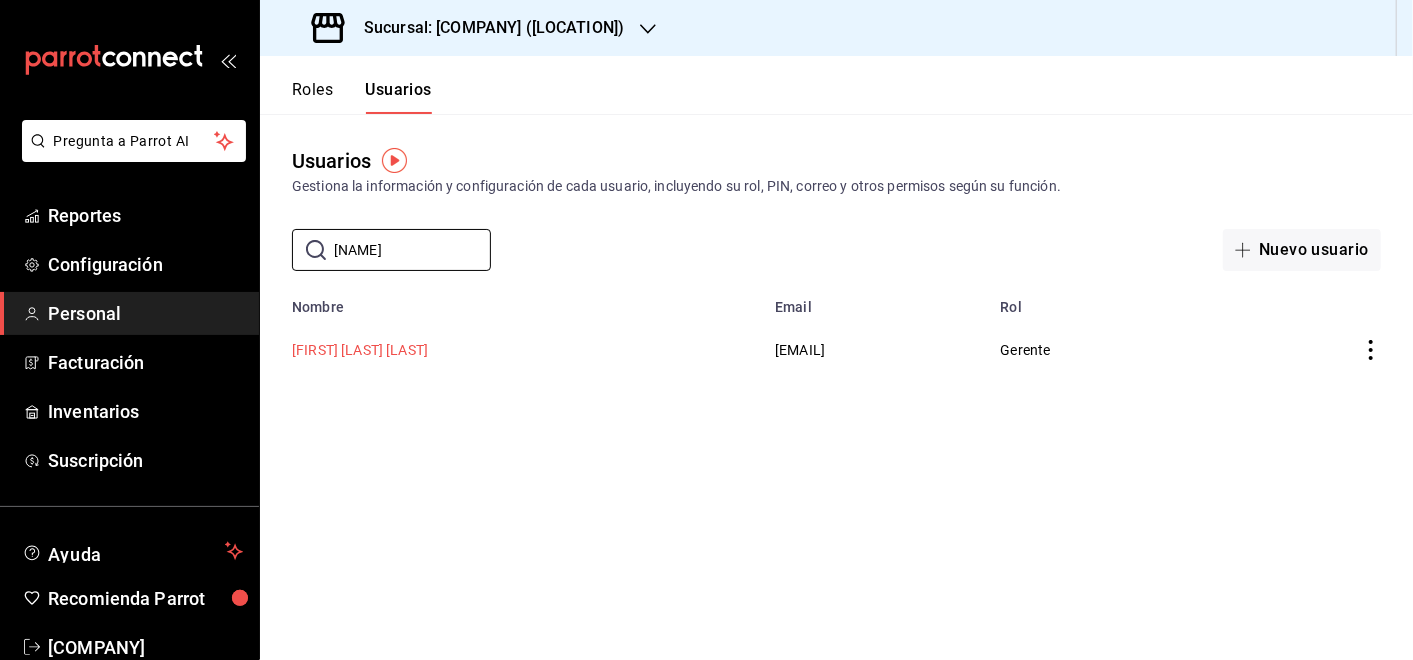click on "[FIRST] [LAST] [LAST]" at bounding box center (360, 350) 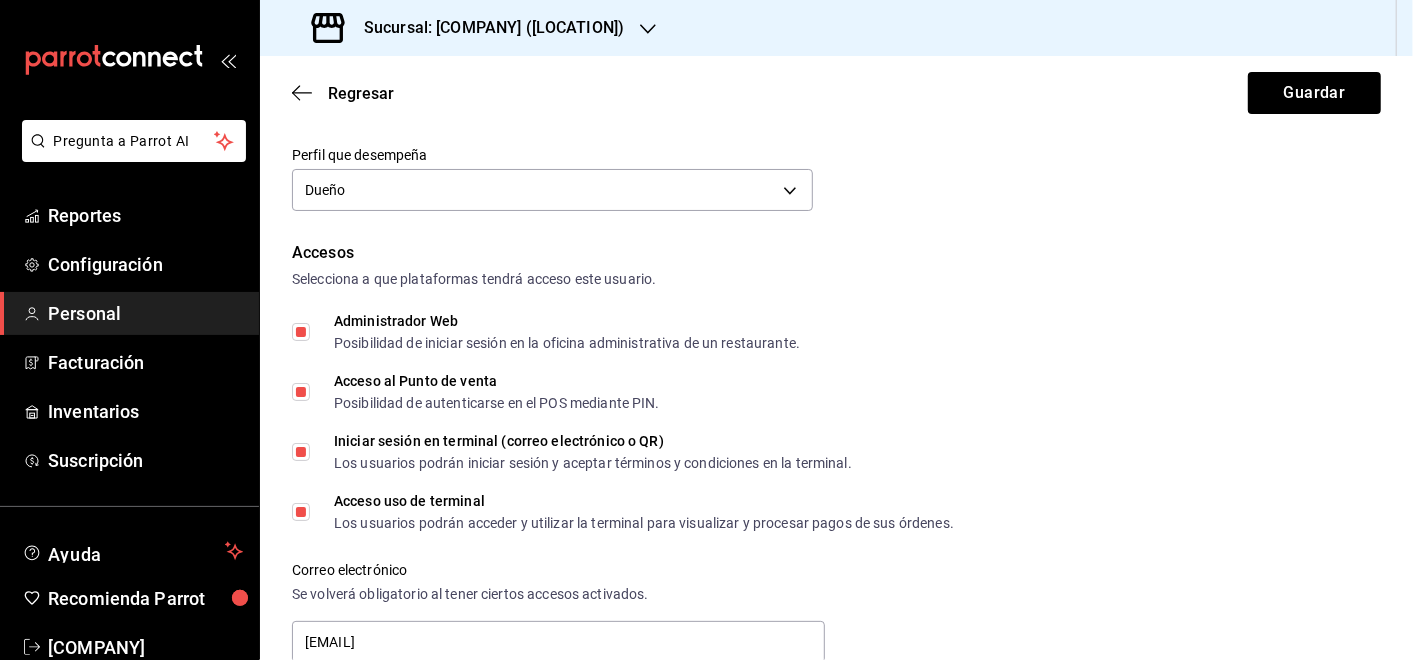 scroll, scrollTop: 312, scrollLeft: 0, axis: vertical 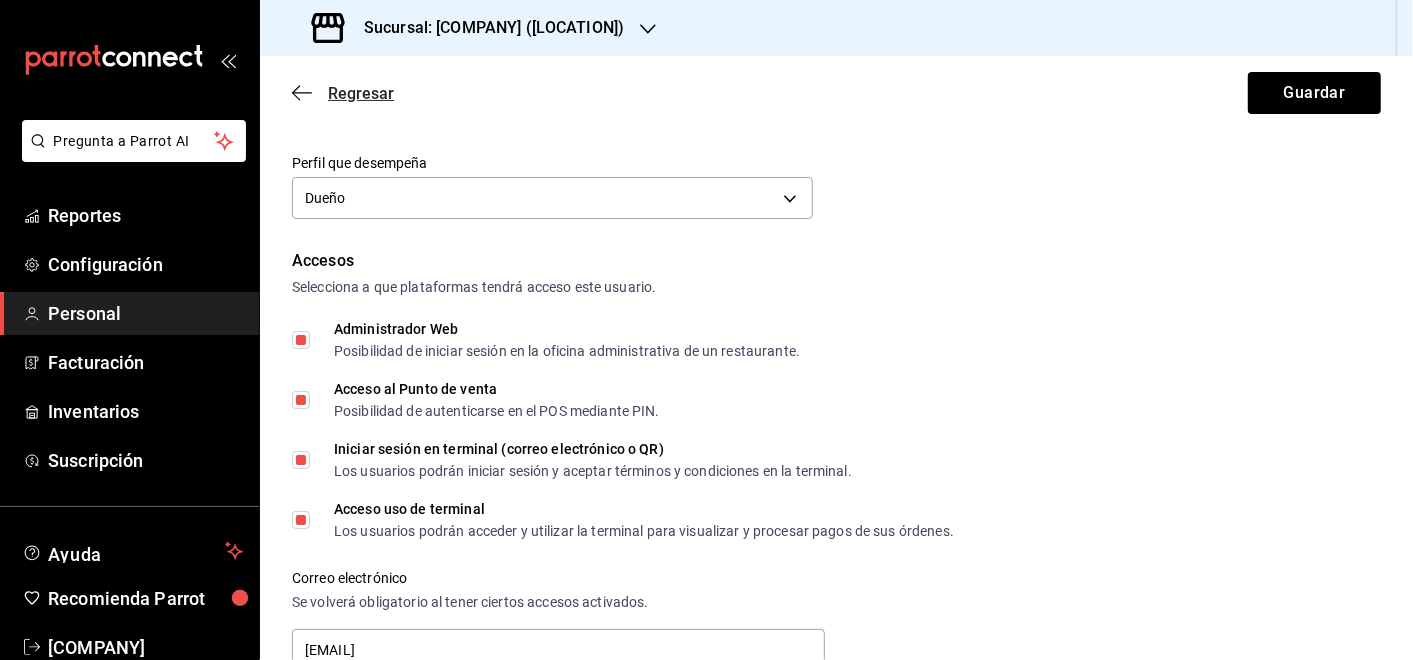click 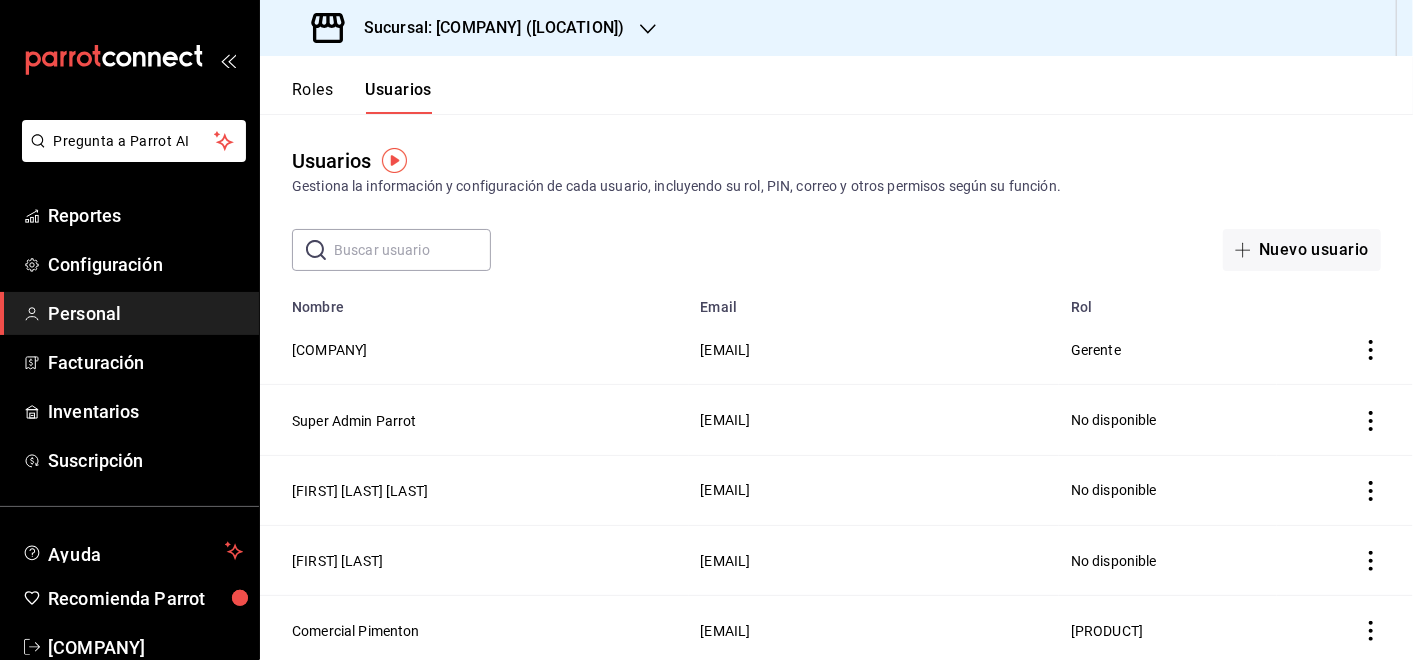 click at bounding box center (412, 250) 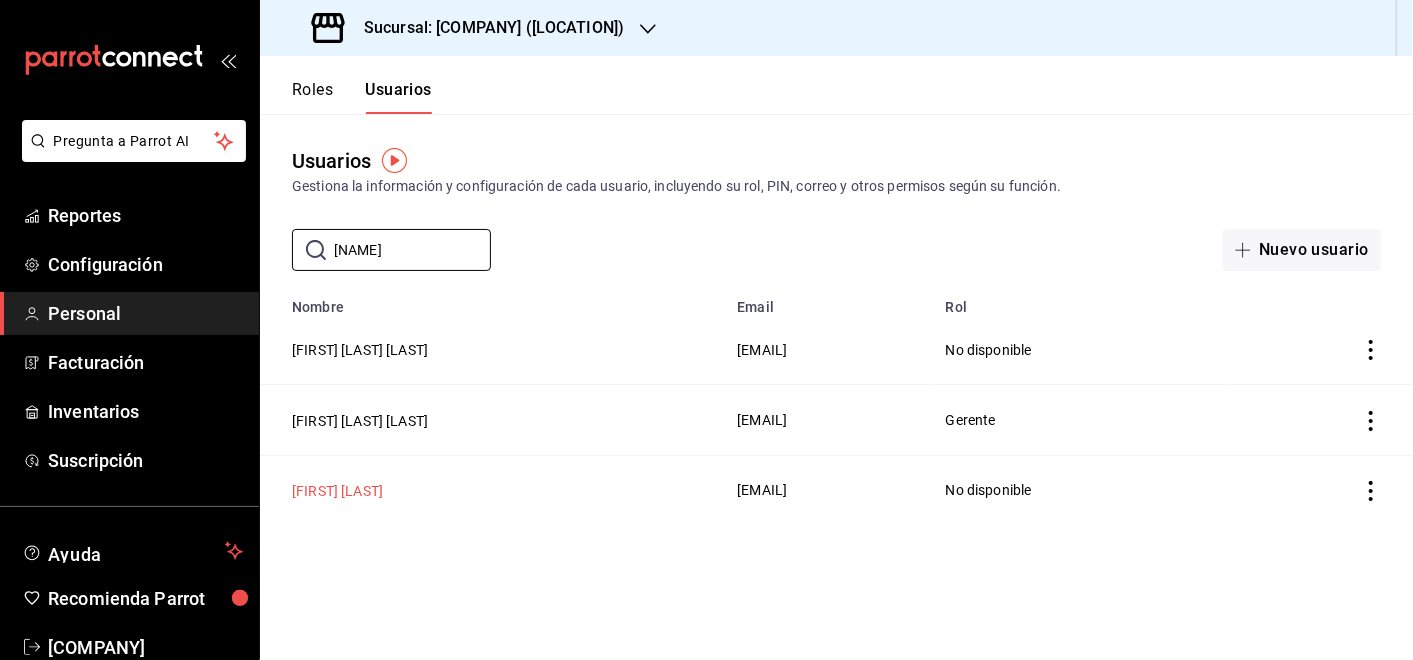 type on "[NAME]" 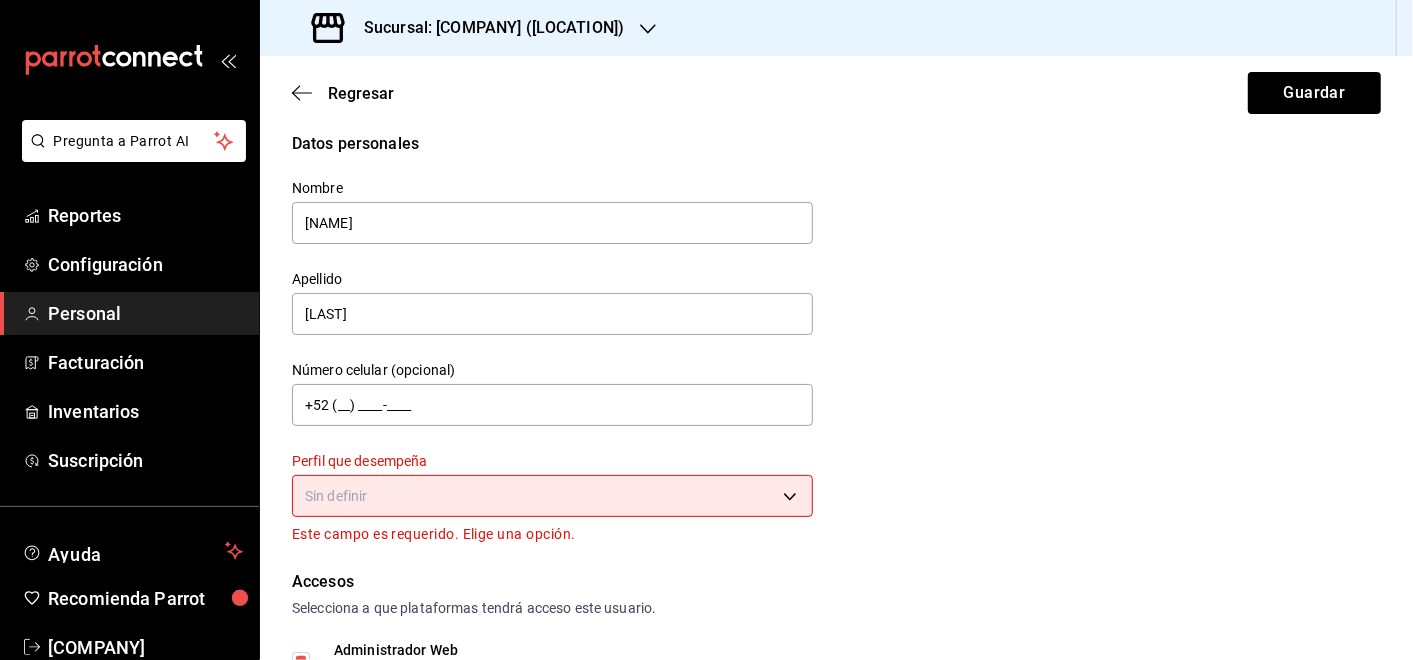 scroll, scrollTop: 0, scrollLeft: 0, axis: both 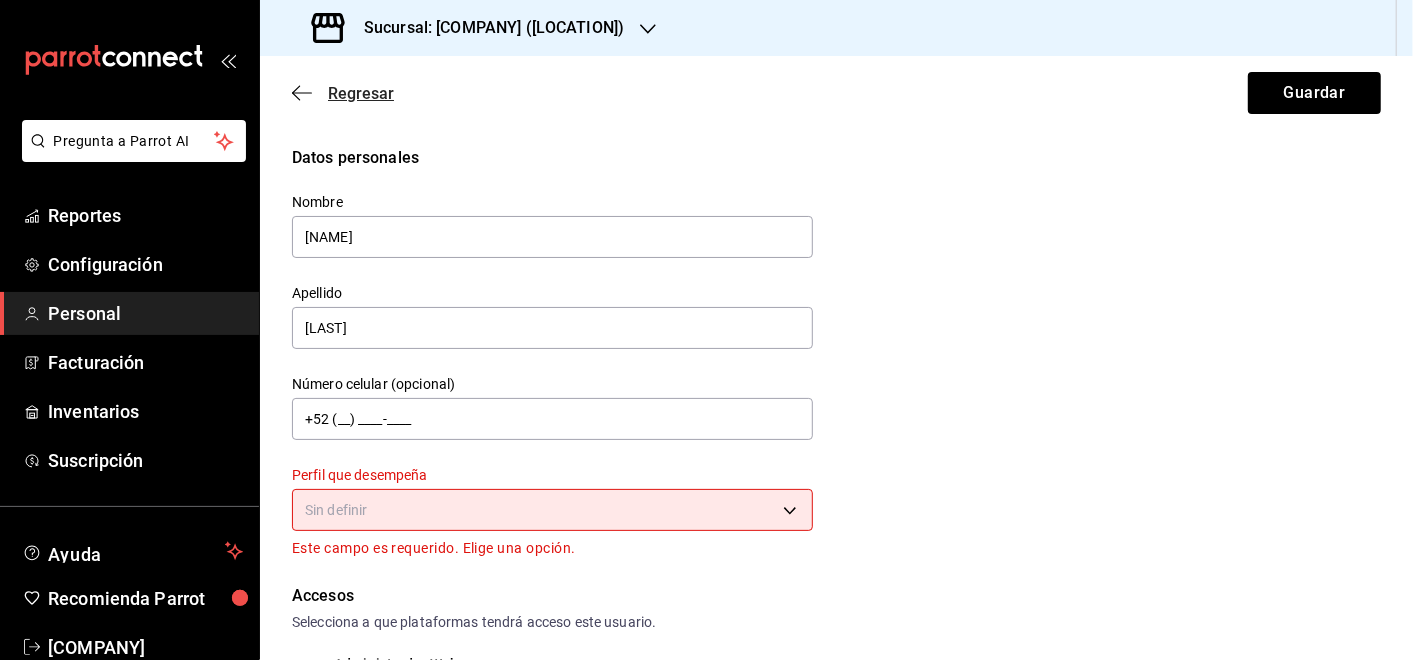 click 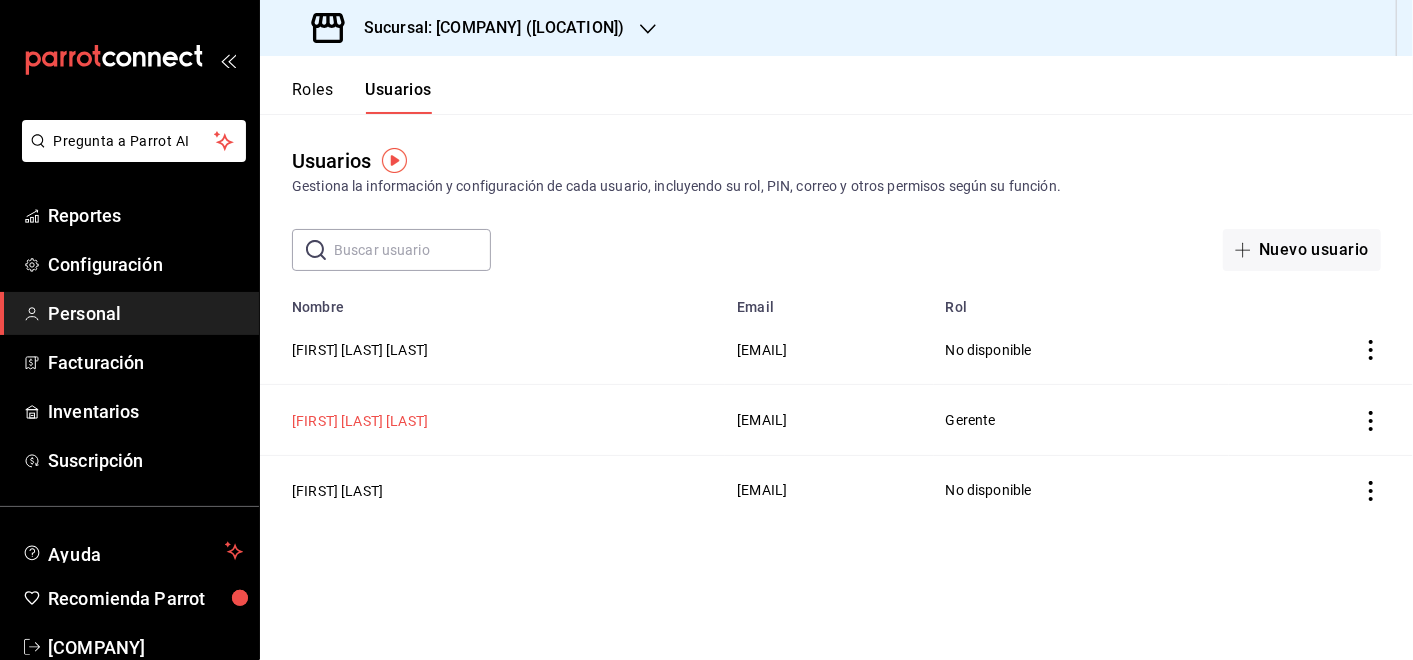 click on "[FIRST] [LAST] [LAST]" at bounding box center [360, 421] 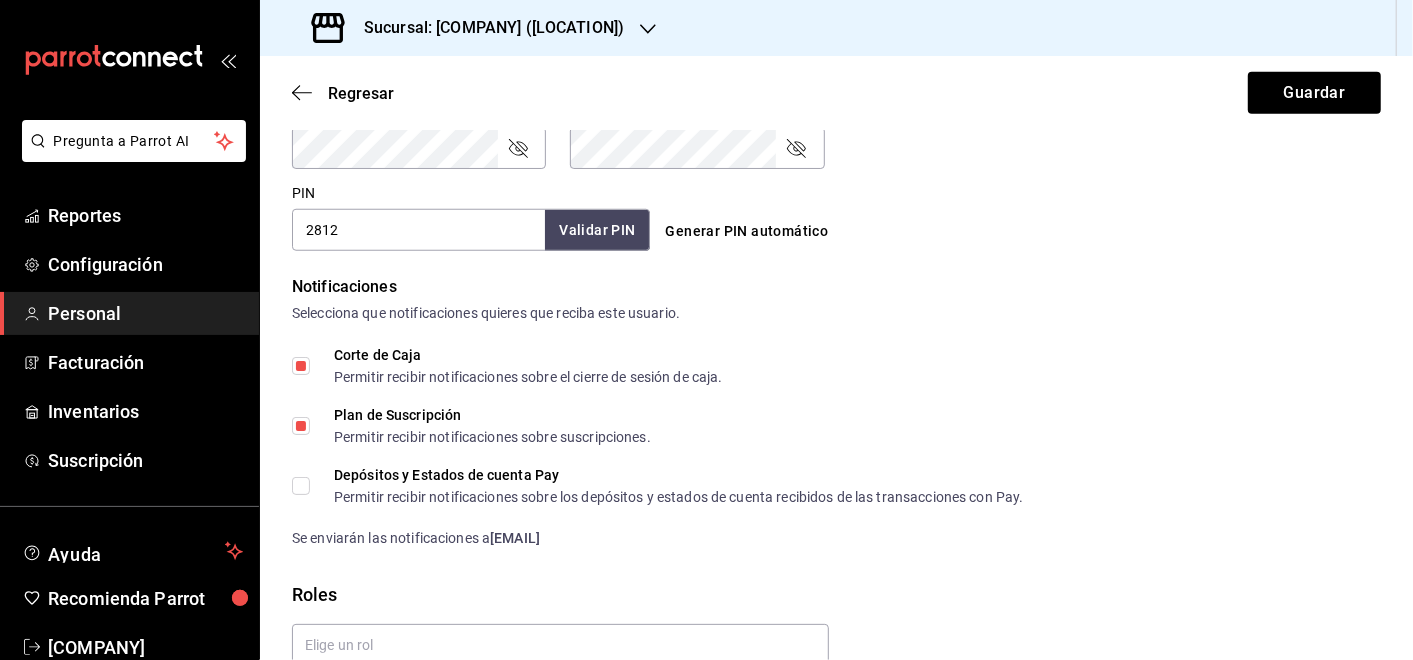 scroll, scrollTop: 945, scrollLeft: 0, axis: vertical 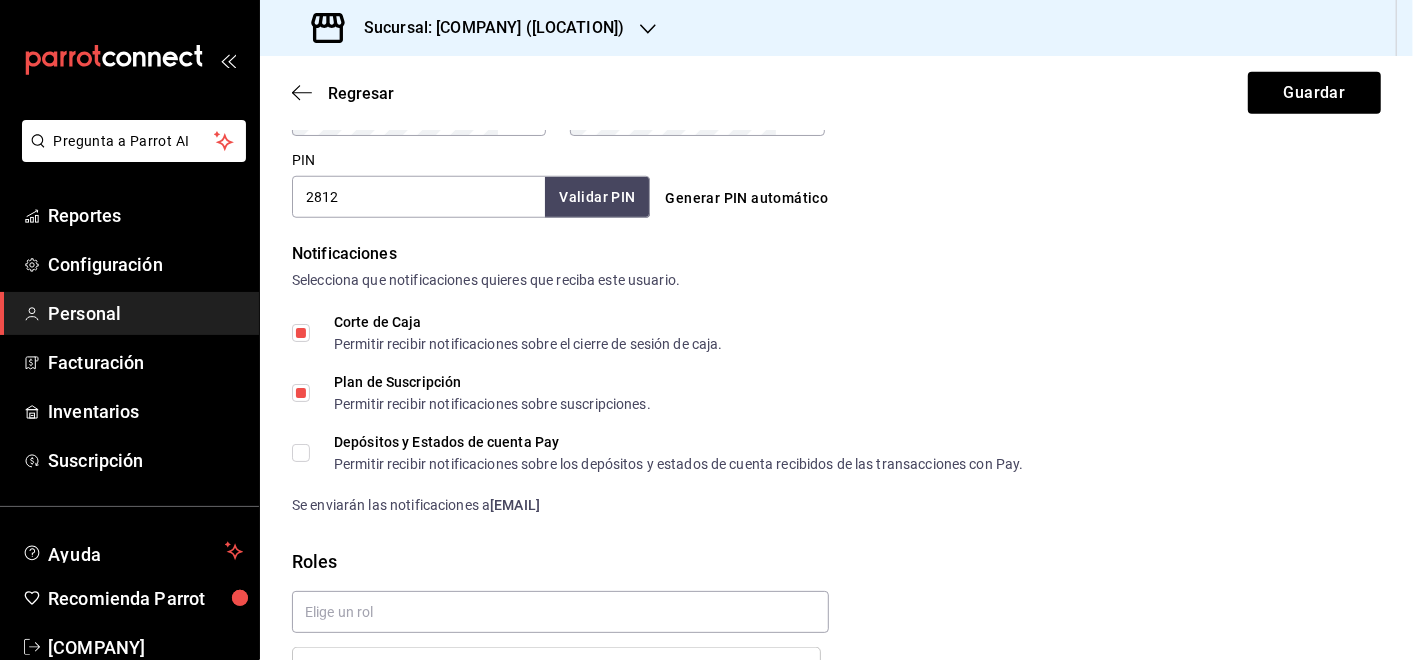 click on "Corte de Caja Permitir recibir notificaciones sobre el cierre de sesión de caja." at bounding box center [301, 333] 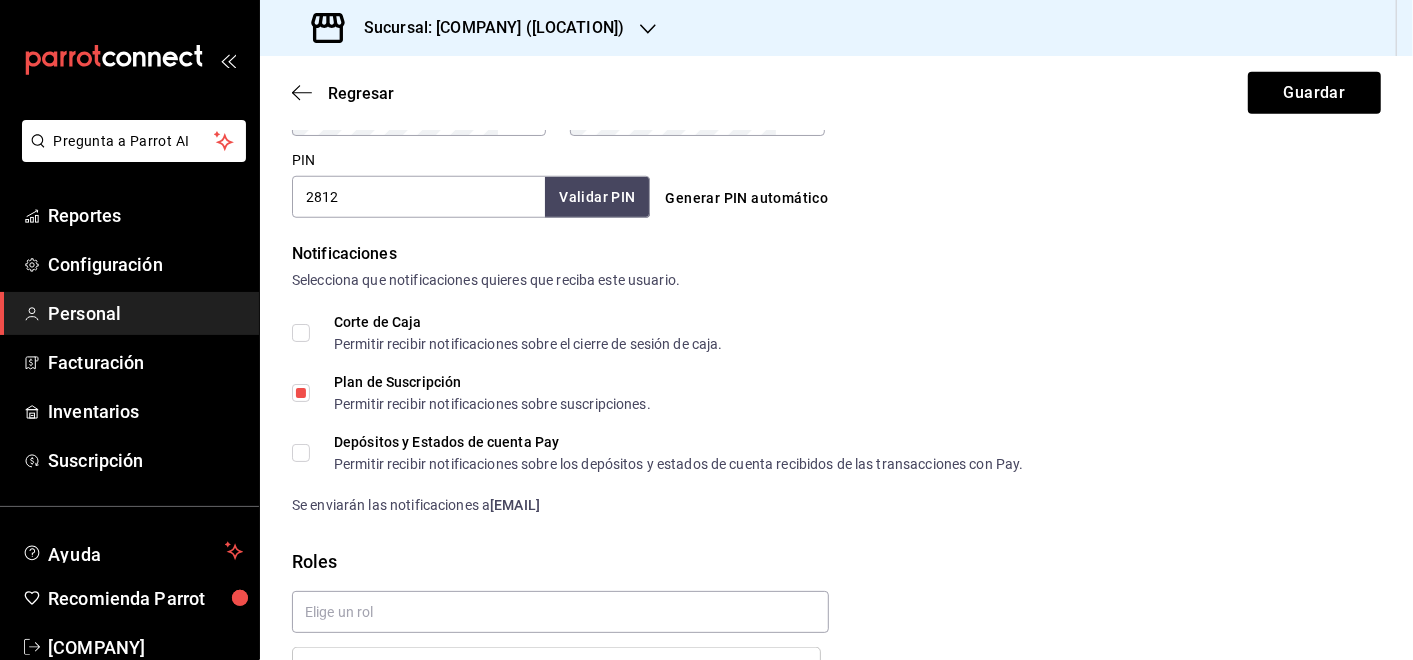 click on "Plan de Suscripción Permitir recibir notificaciones sobre suscripciones." at bounding box center (301, 393) 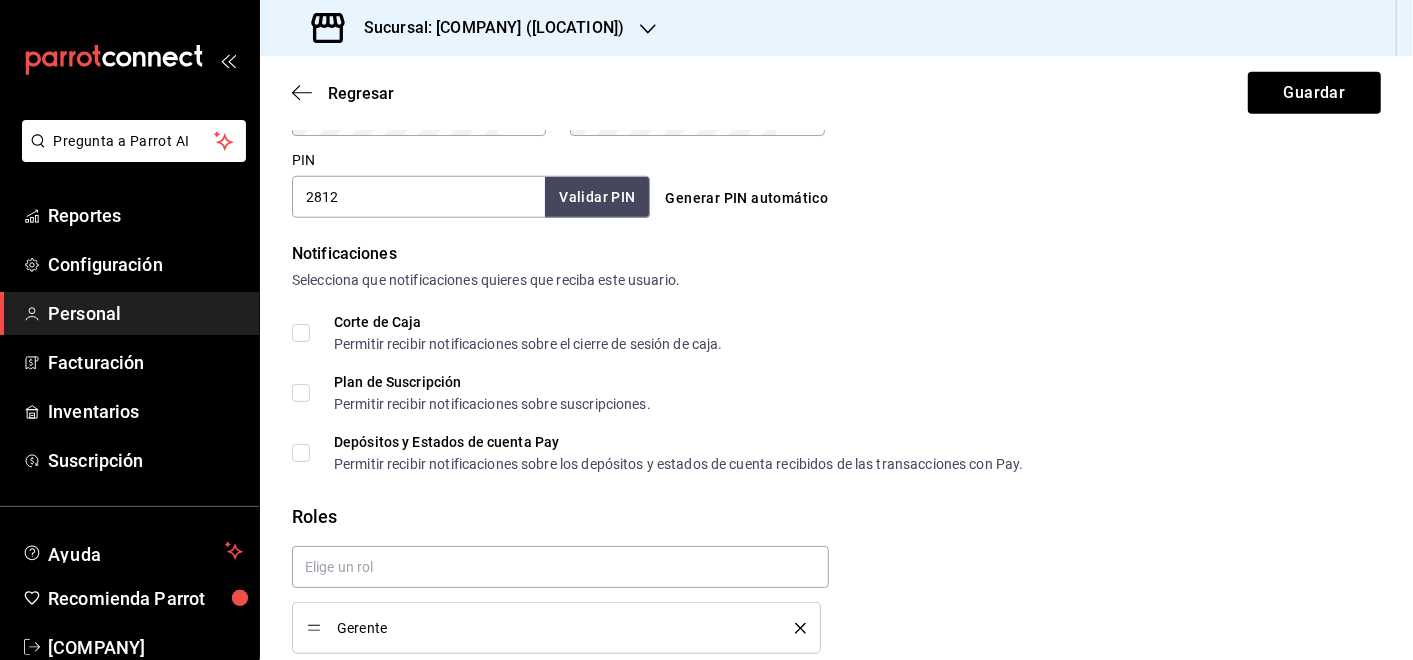 scroll, scrollTop: 1026, scrollLeft: 0, axis: vertical 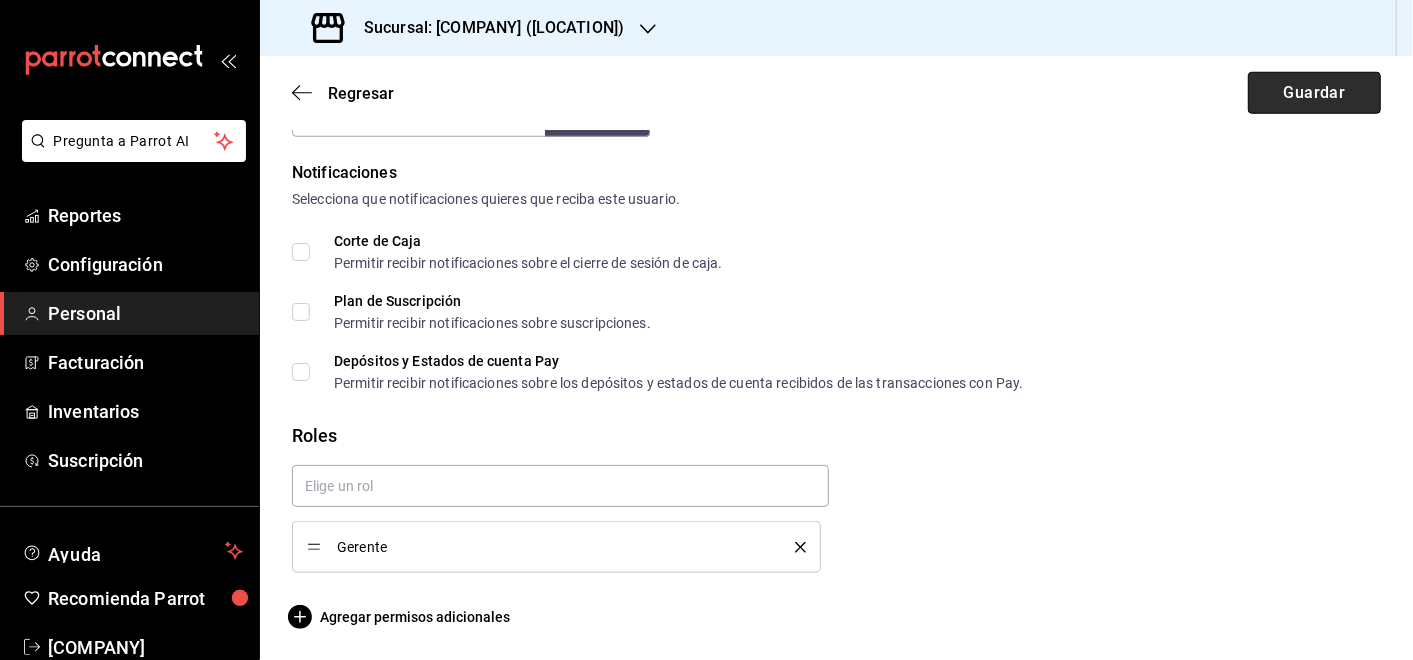 click on "Guardar" at bounding box center (1314, 93) 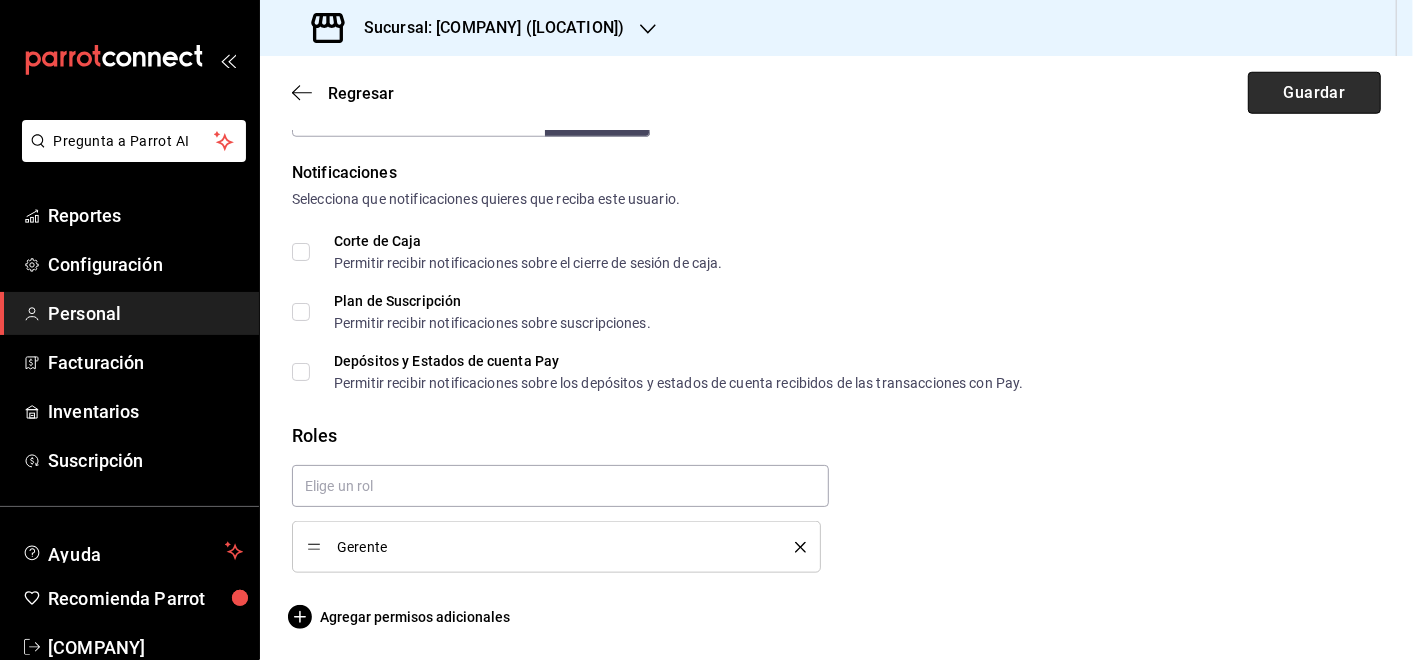 click on "Guardar" at bounding box center (1314, 93) 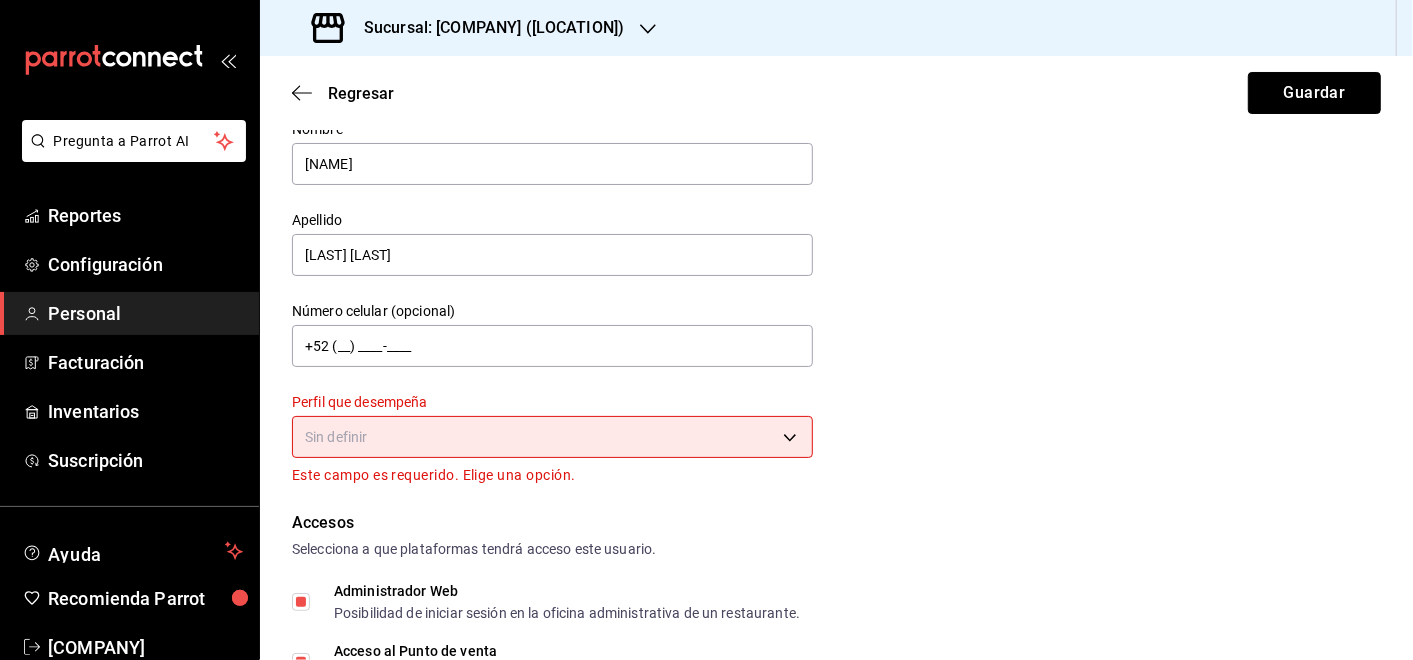 scroll, scrollTop: 71, scrollLeft: 0, axis: vertical 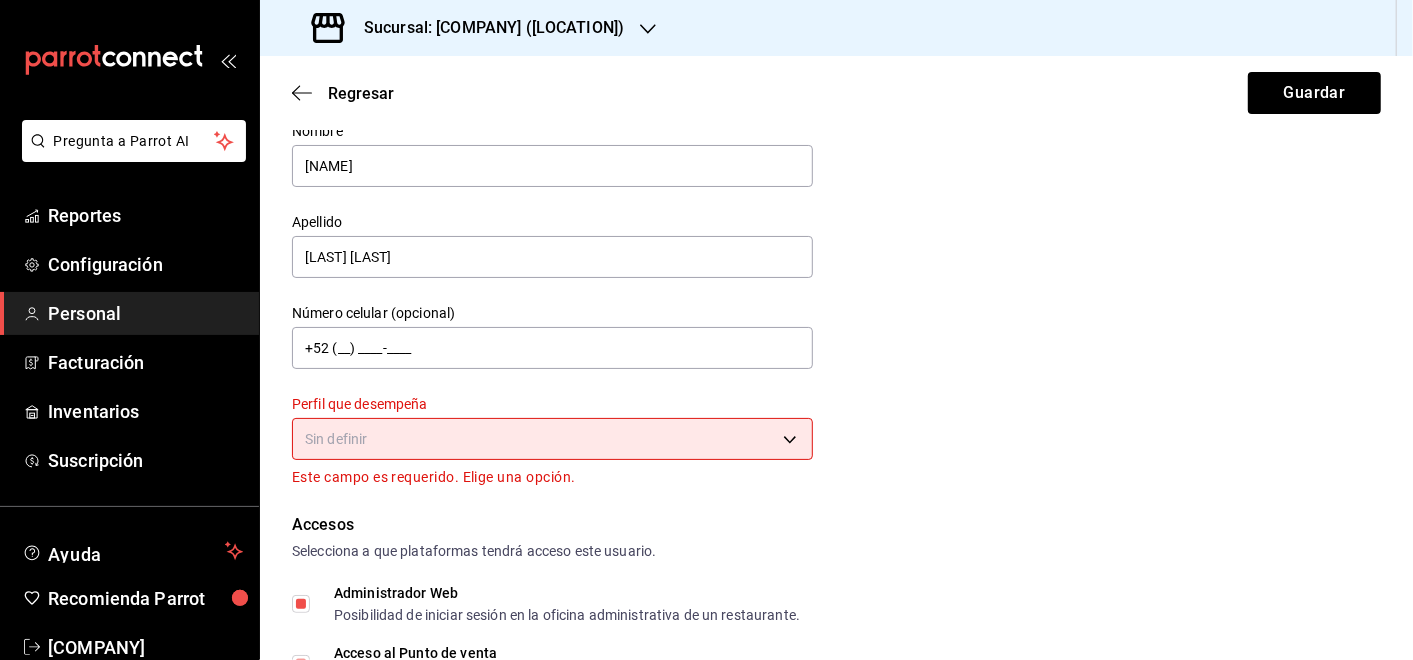 click on "Datos personales Nombre [FIRST] Apellido [LAST] [LAST] Número celular (opcional) [PHONE] Perfil que desempeña Sin definir Este campo es requerido. Elige una opción. Accesos Selecciona a que plataformas tendrá acceso este usuario. Administrador Web Posibilidad de iniciar sesión en la oficina administrativa de un restaurante. Acceso al Punto de venta Posibilidad de autenticarse en el POS mediante PIN. Iniciar sesión en terminal (correo electrónico o QR) Los usuarios podrán iniciar sesión y aceptar términos y condiciones en la terminal. Acceso uso de terminal Los usuarios podrán acceder y utilizar la terminal para visualizar y procesar pagos de sus órdenes. Correo electrónico Se volverá obligatorio al tener ciertos accesos activados. Contraseña PIN [NUMBER]" at bounding box center [706, 330] 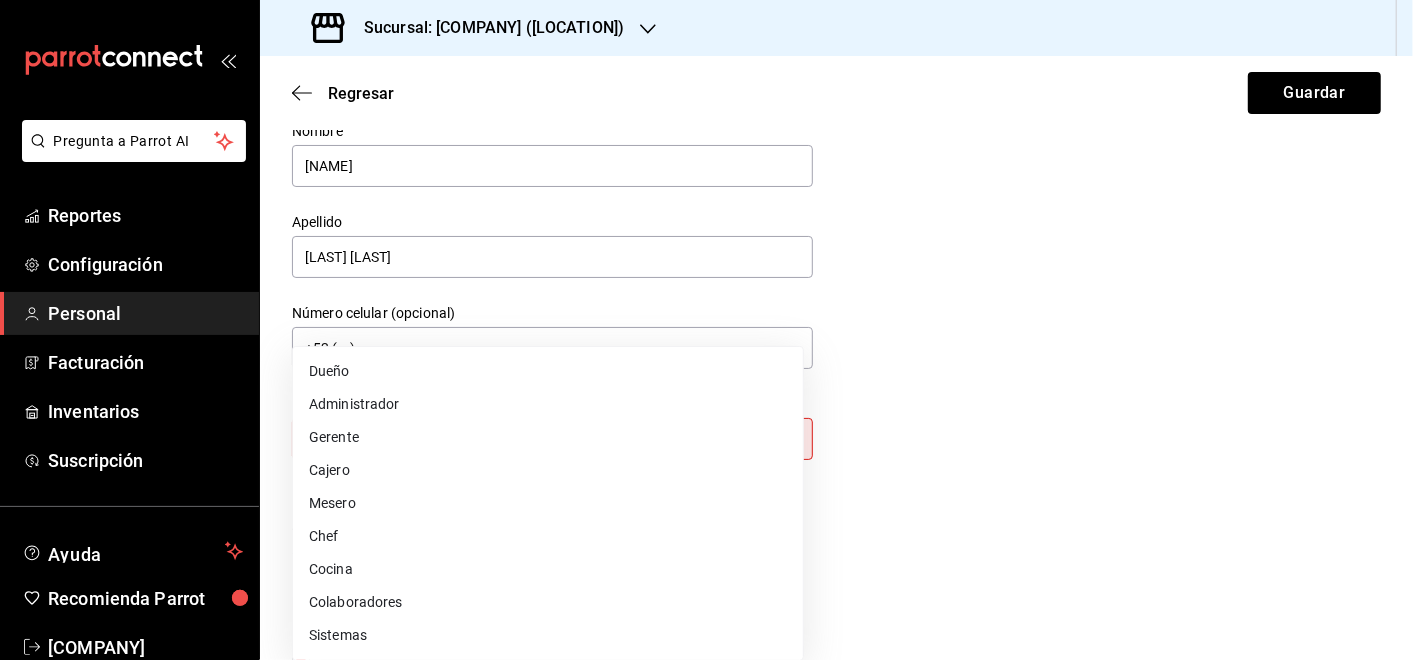 click on "Gerente" at bounding box center (548, 437) 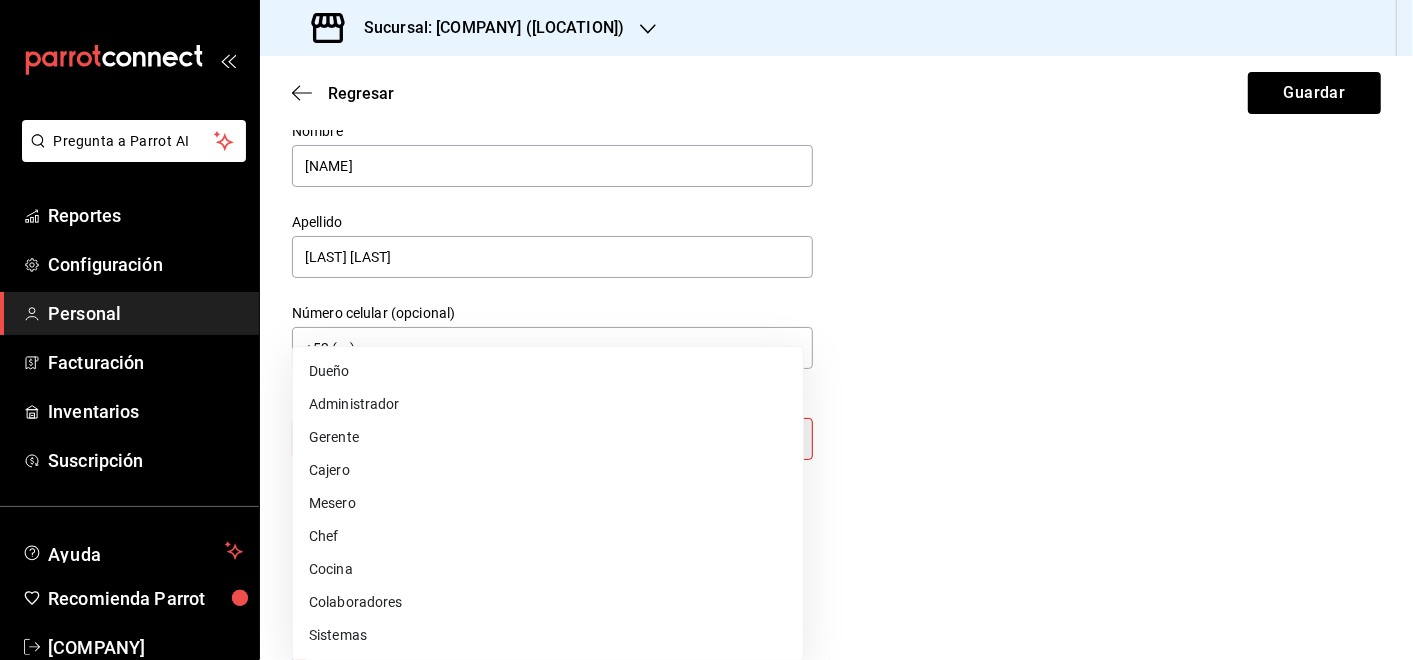 type on "MANAGER" 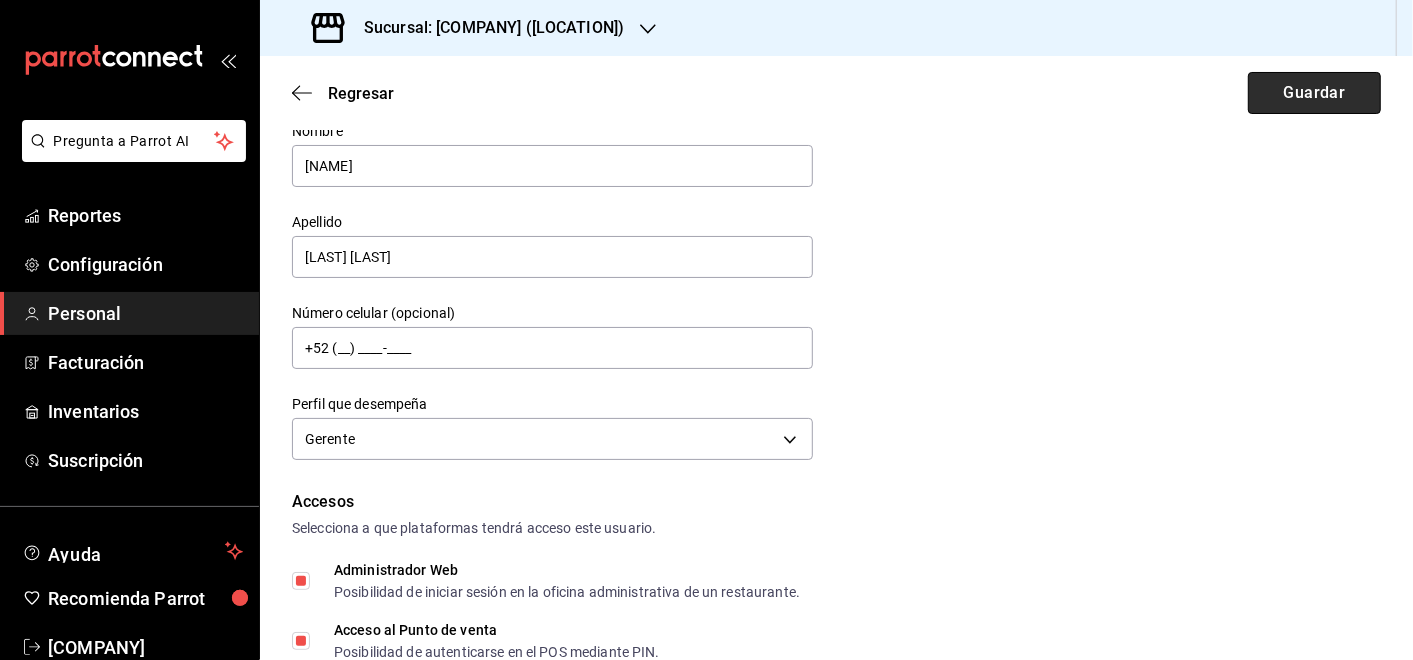 click on "Guardar" at bounding box center (1314, 93) 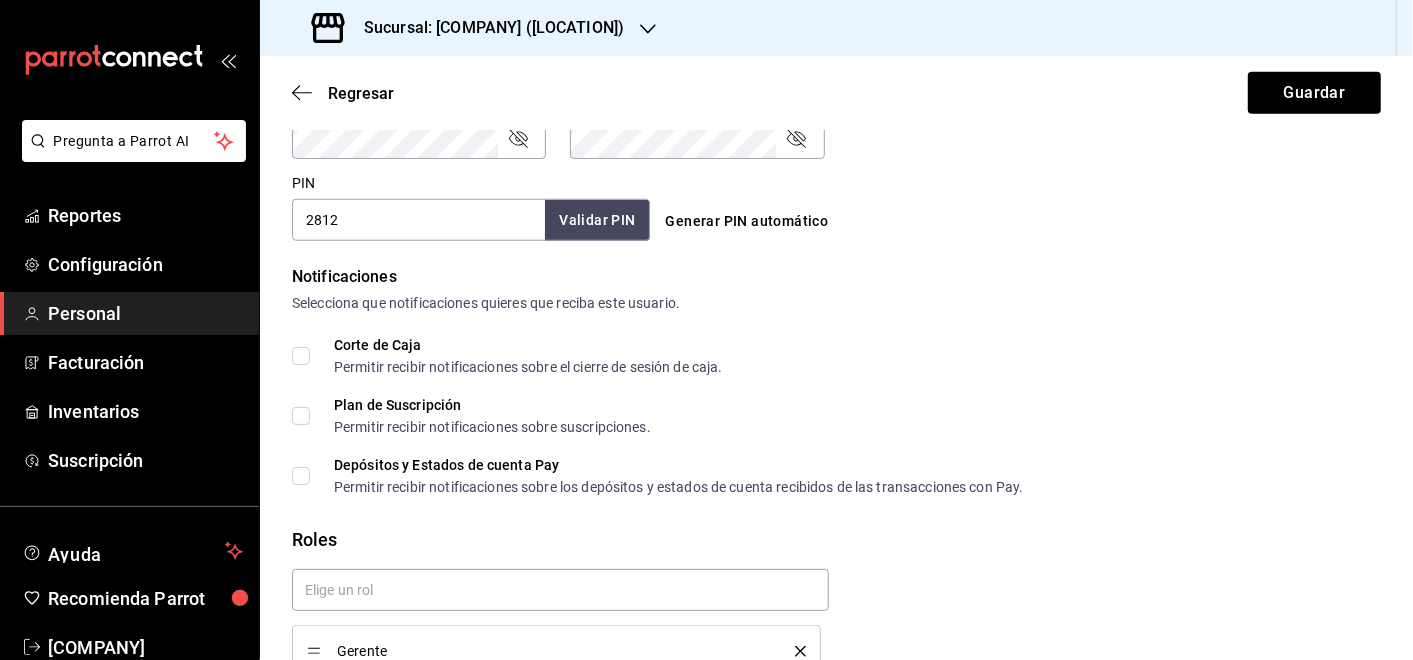 scroll, scrollTop: 1003, scrollLeft: 0, axis: vertical 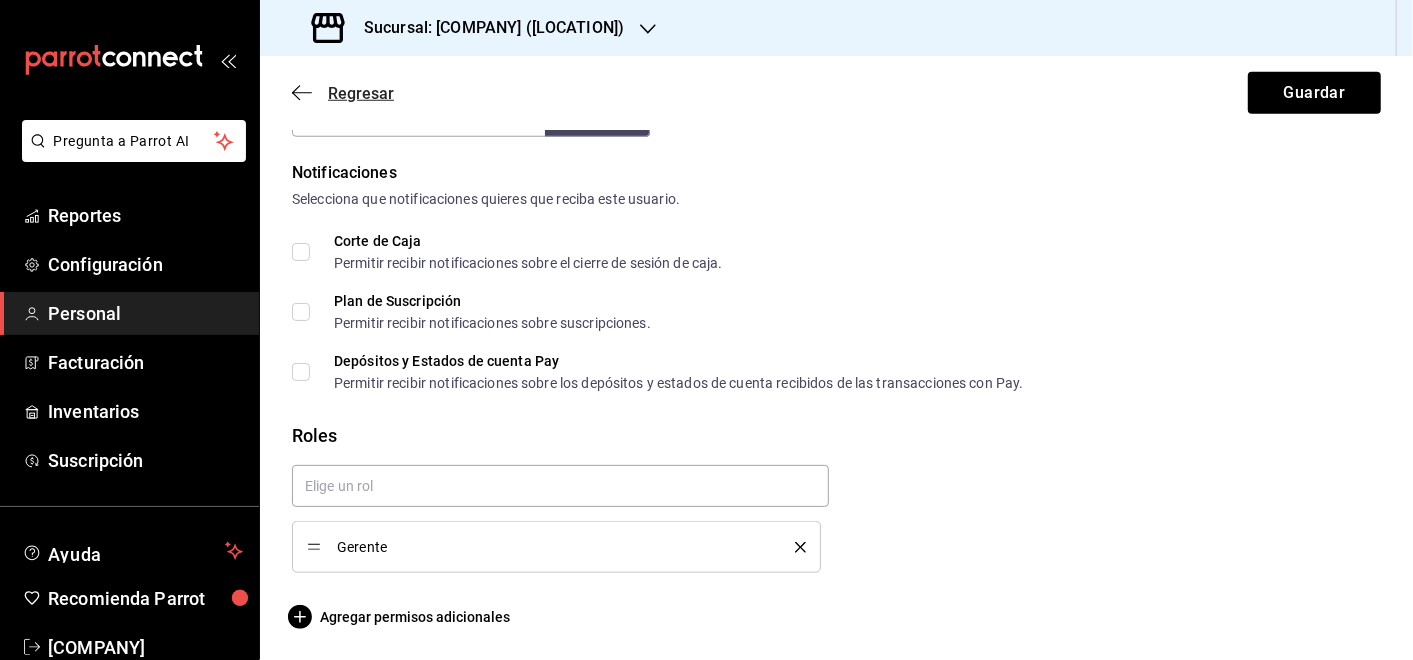 click 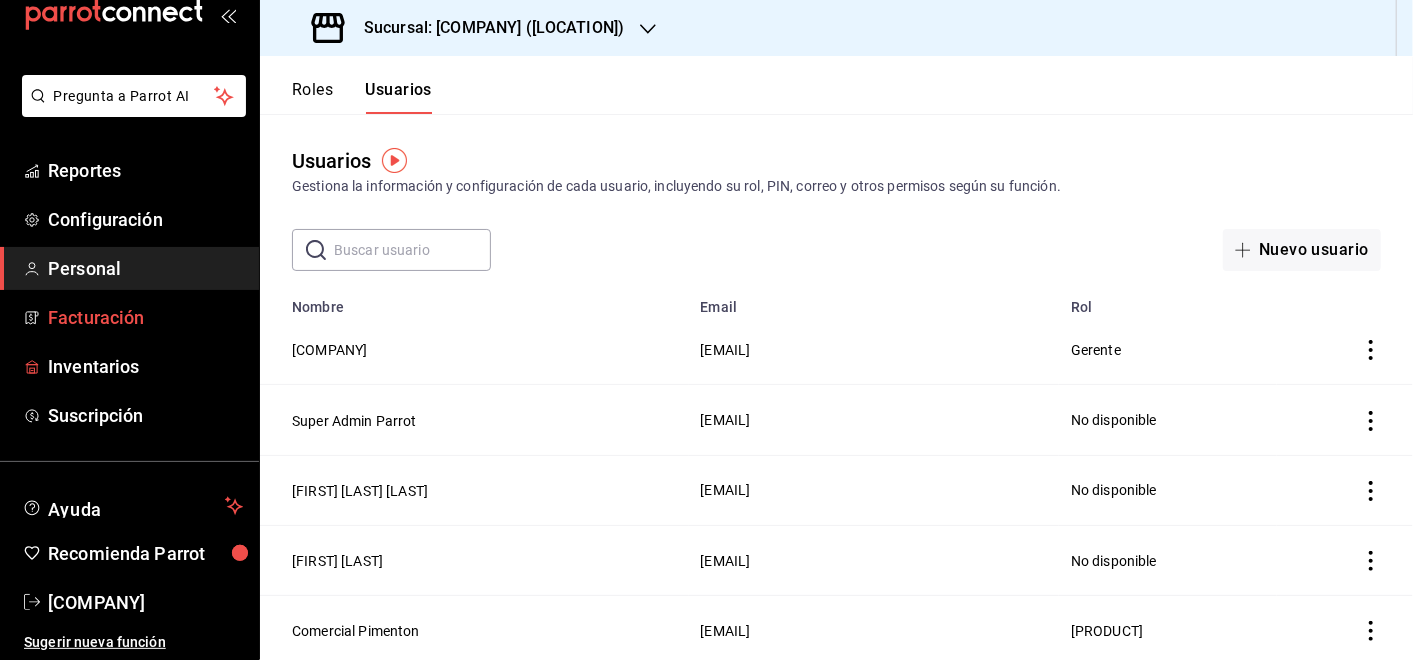 scroll, scrollTop: 0, scrollLeft: 0, axis: both 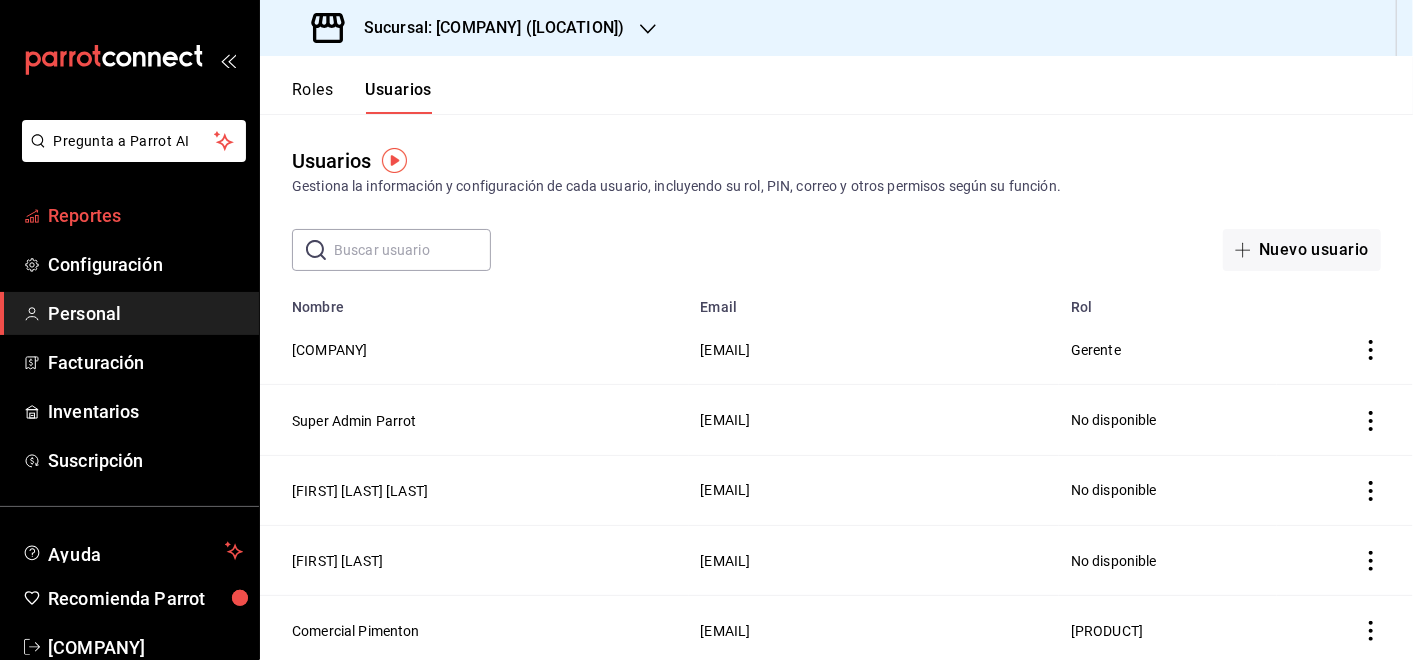 click on "Reportes" at bounding box center (145, 215) 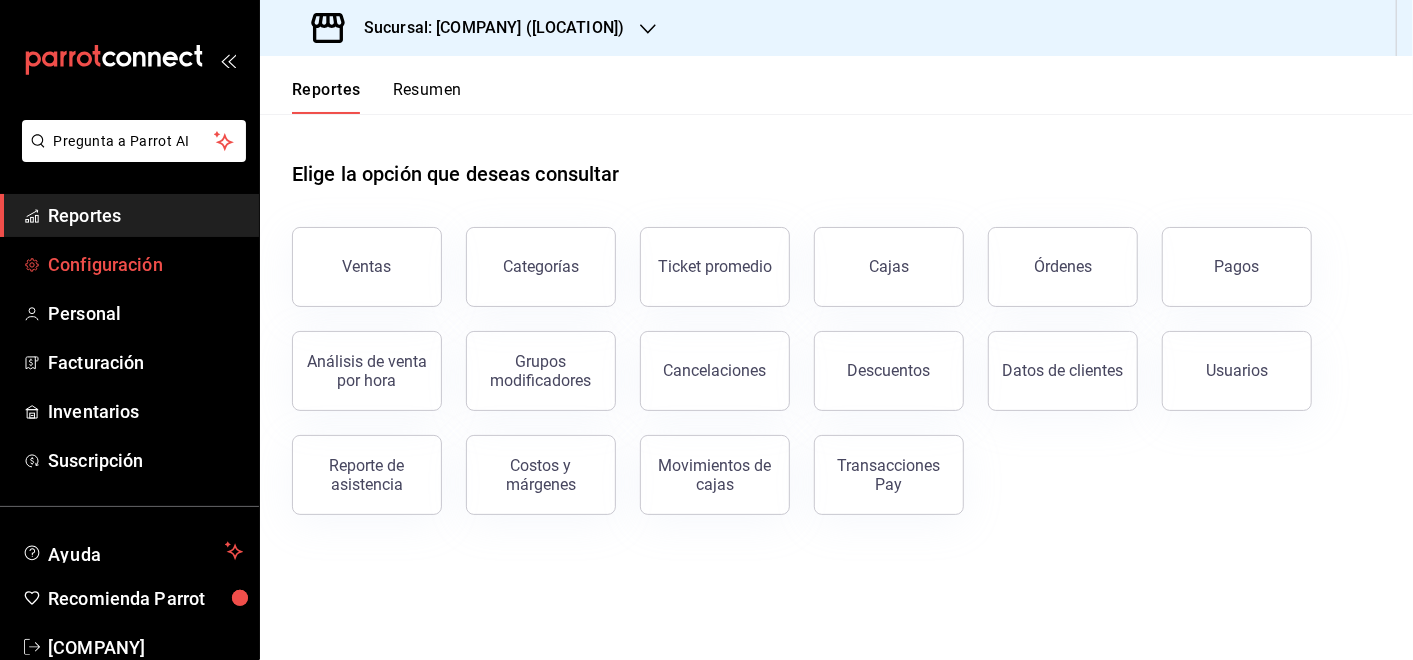 click on "Configuración" at bounding box center (145, 264) 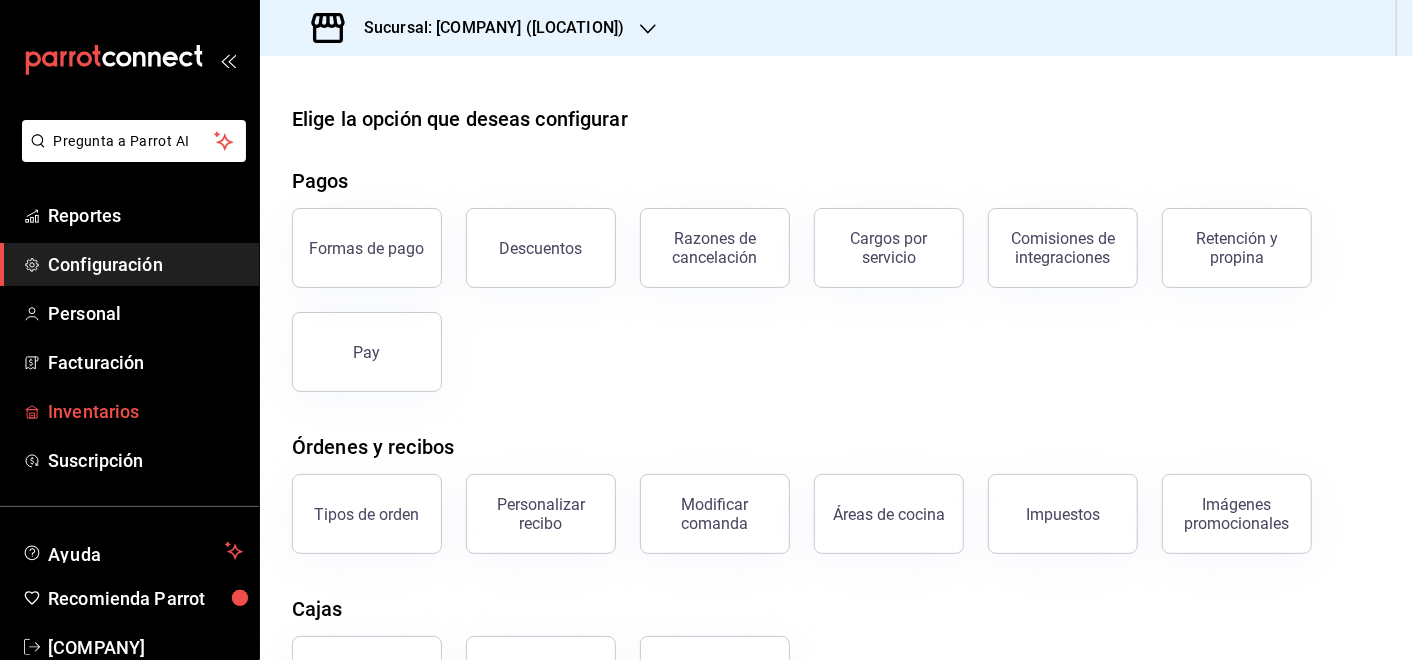 click on "Inventarios" at bounding box center (145, 411) 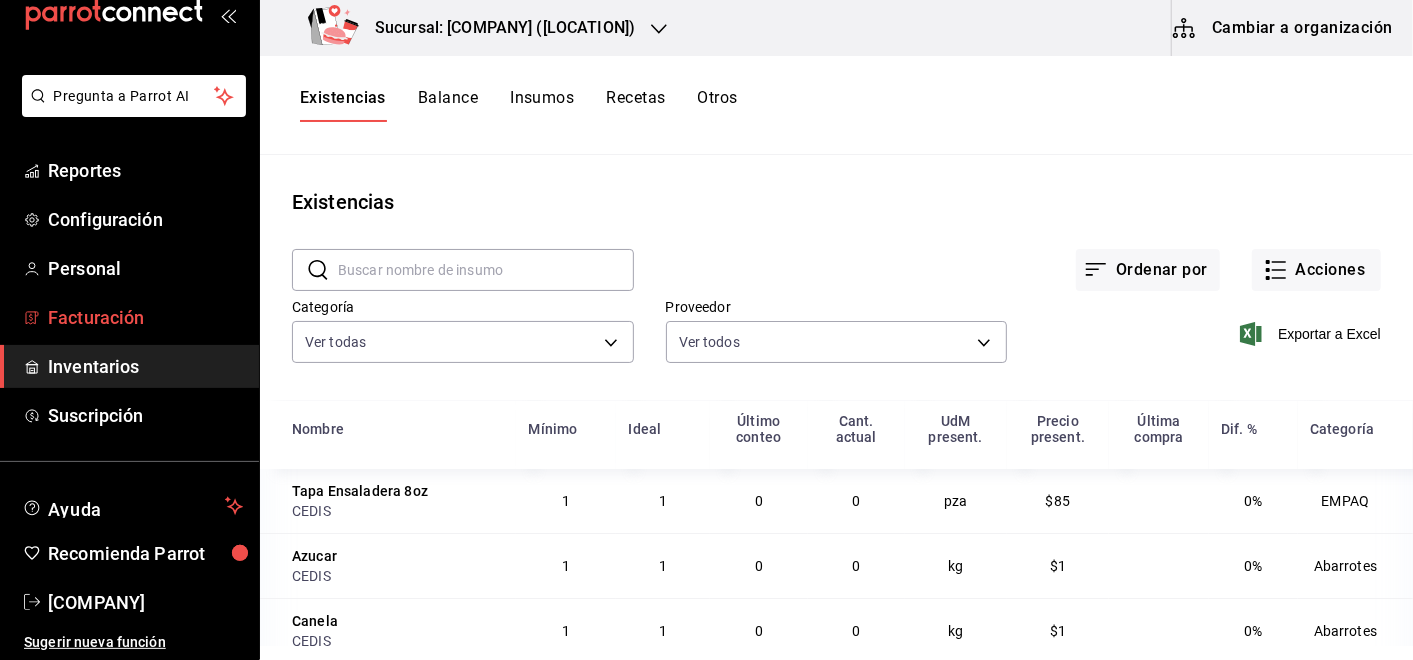 scroll, scrollTop: 0, scrollLeft: 0, axis: both 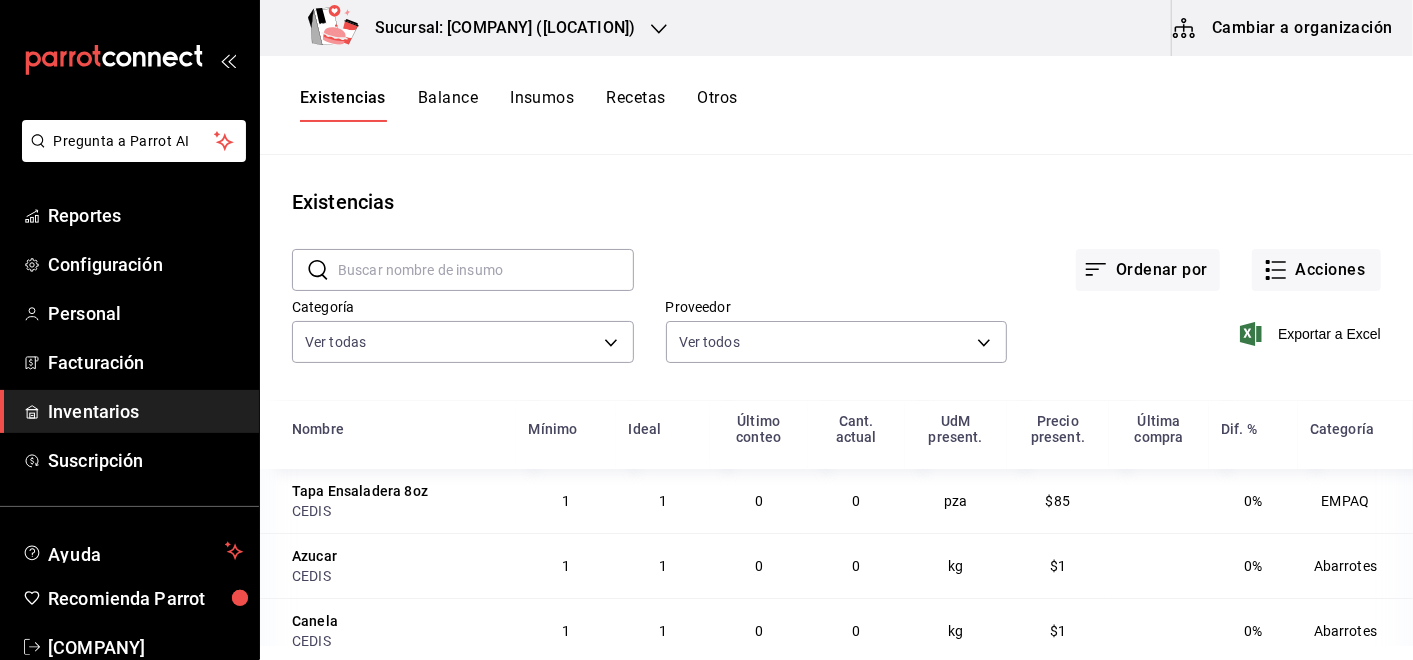click on "Cambiar a organización" at bounding box center [1284, 28] 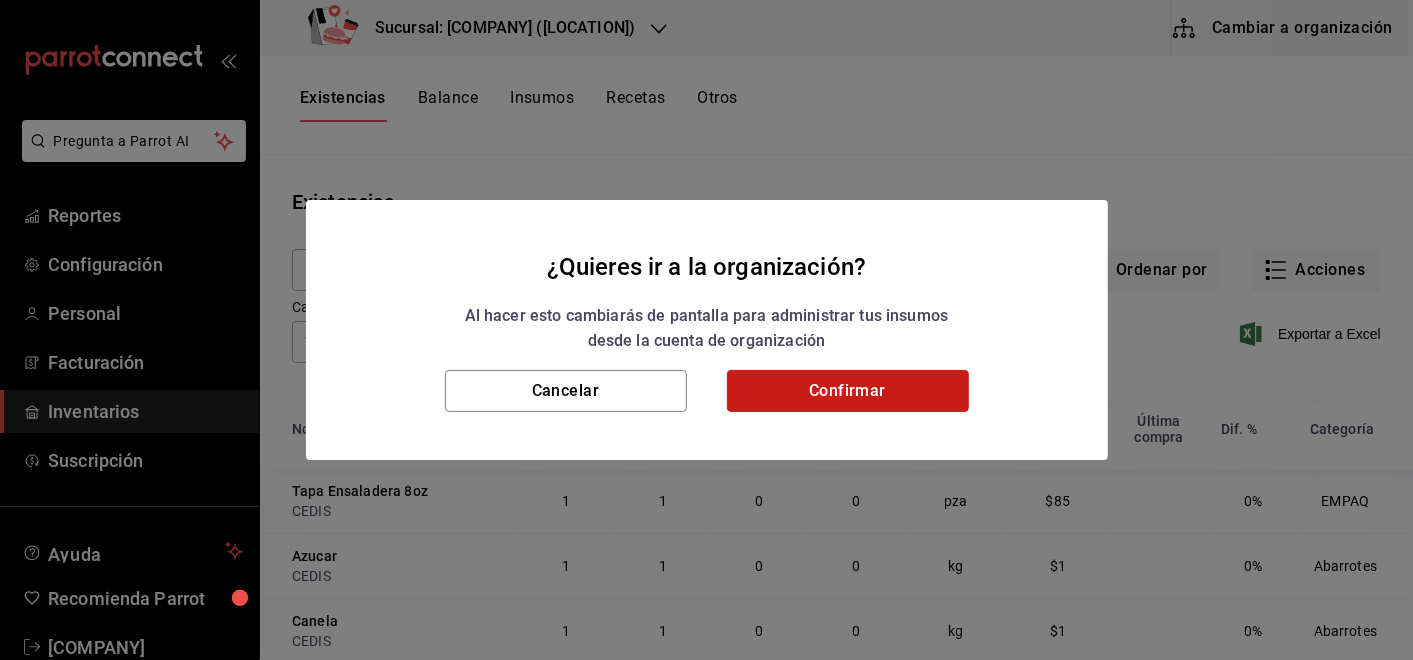 click on "Confirmar" at bounding box center (848, 391) 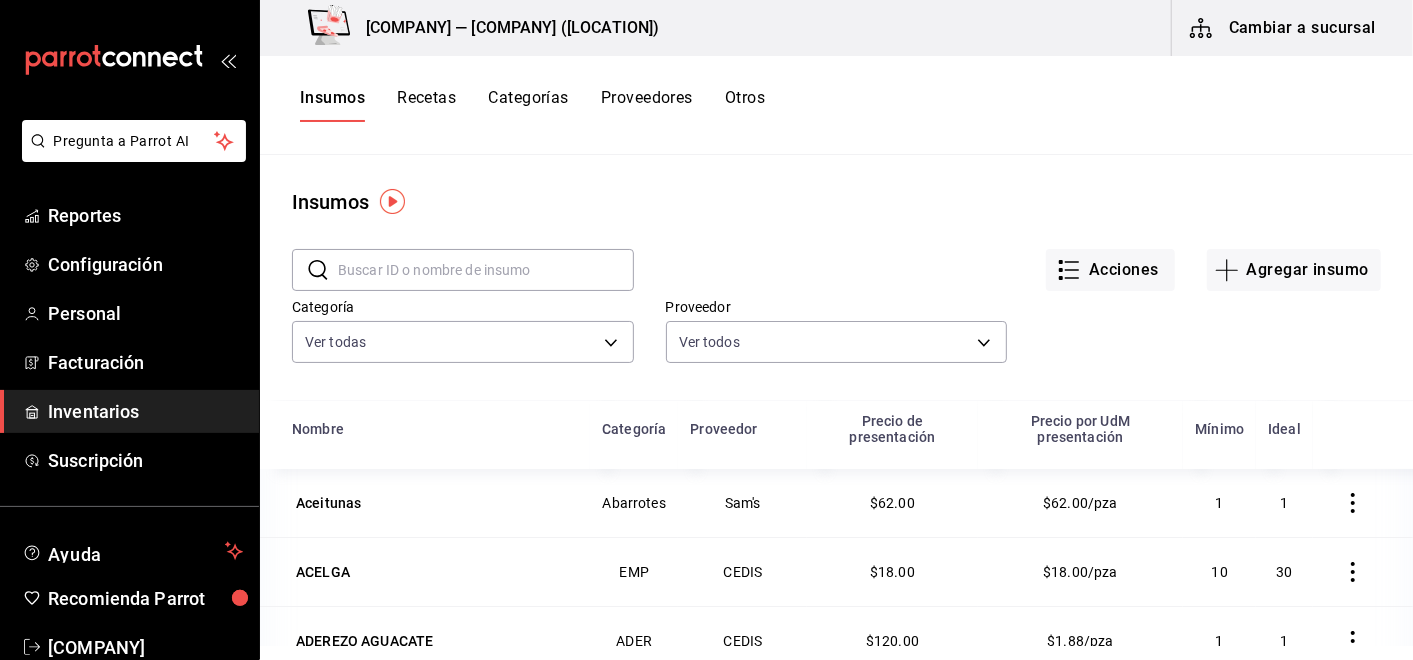 click on "Inventarios" at bounding box center (145, 411) 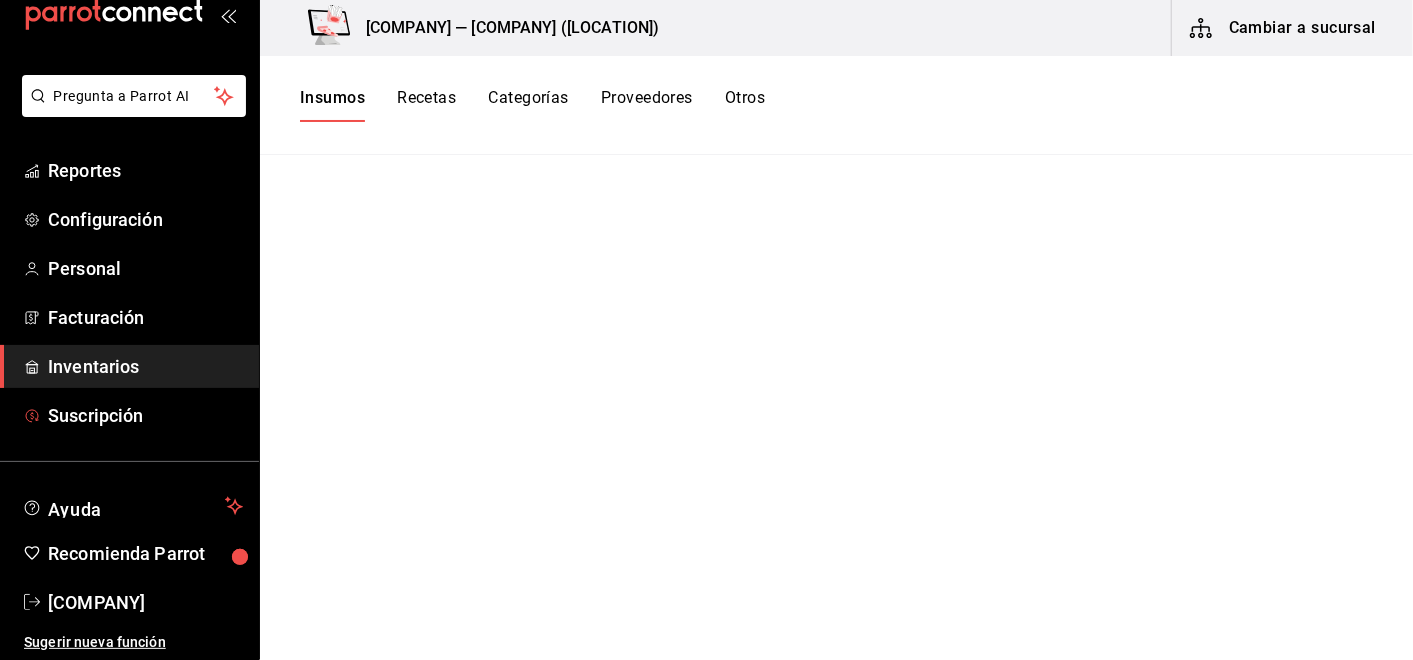 scroll, scrollTop: 0, scrollLeft: 0, axis: both 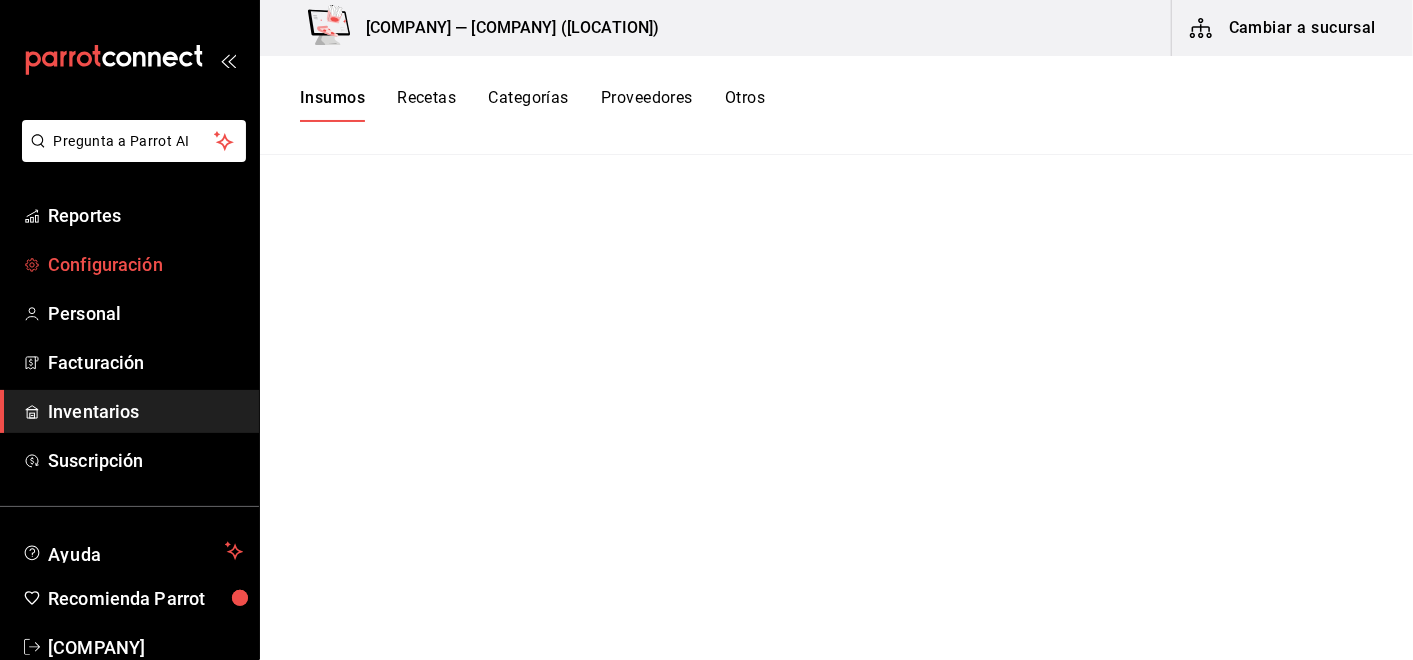 click on "Configuración" at bounding box center [145, 264] 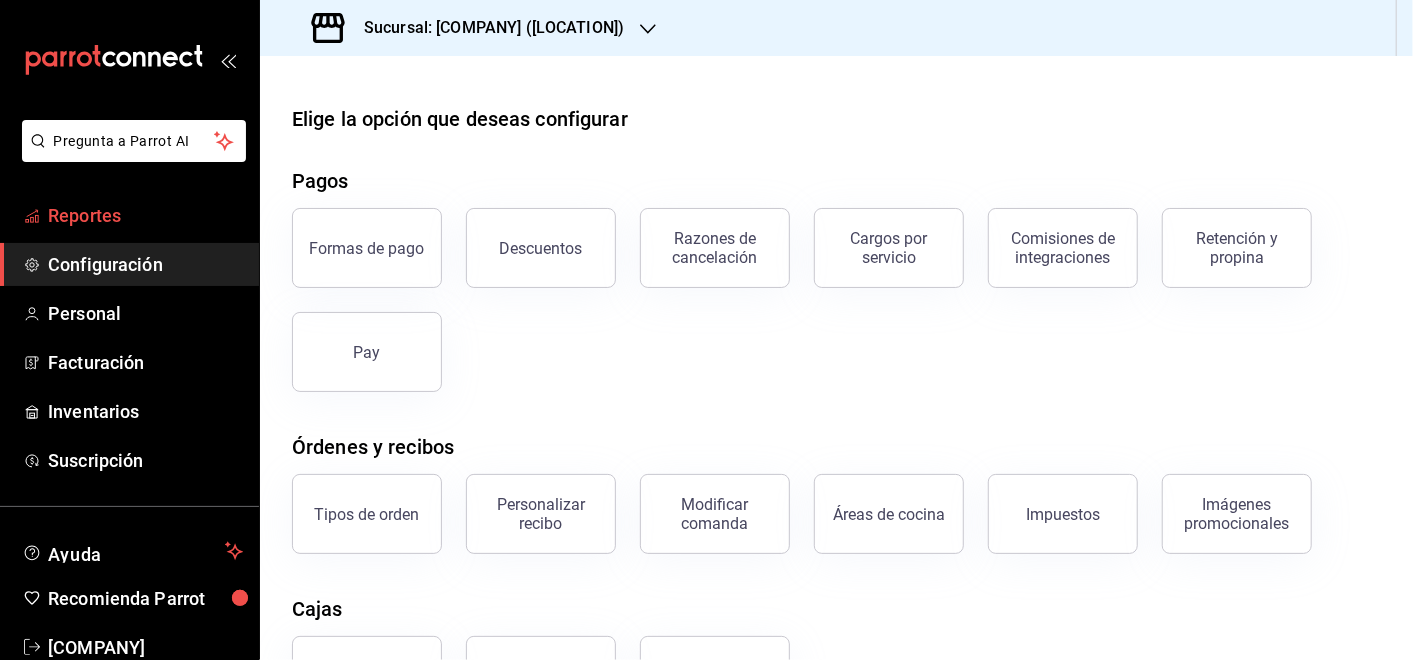 click on "Reportes" at bounding box center (145, 215) 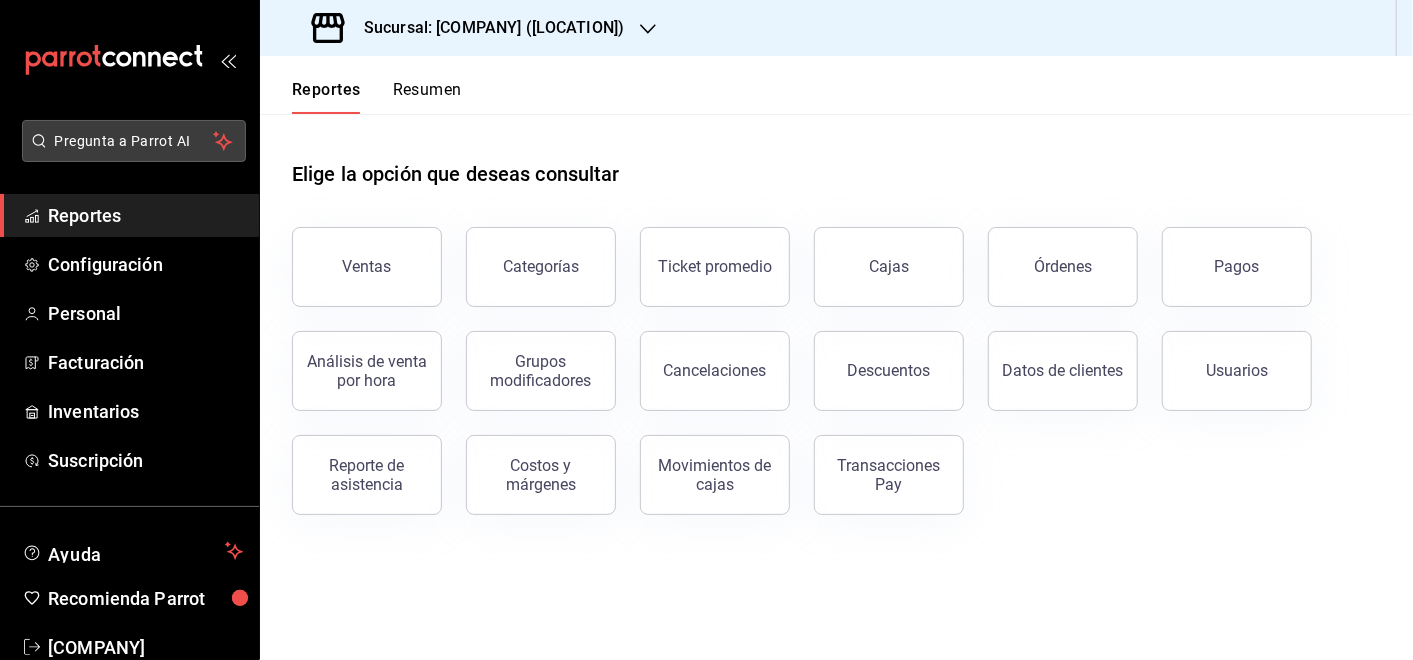 click on "Pregunta a Parrot AI" at bounding box center [134, 141] 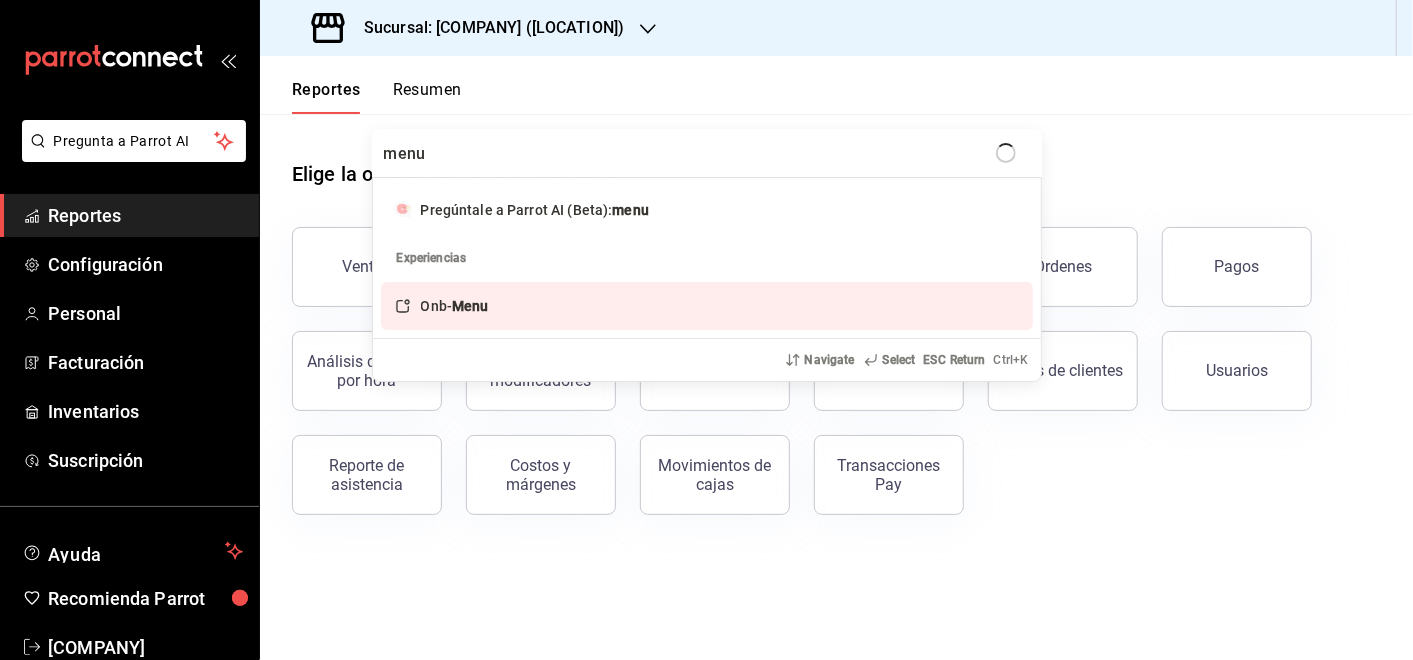 type on "menu" 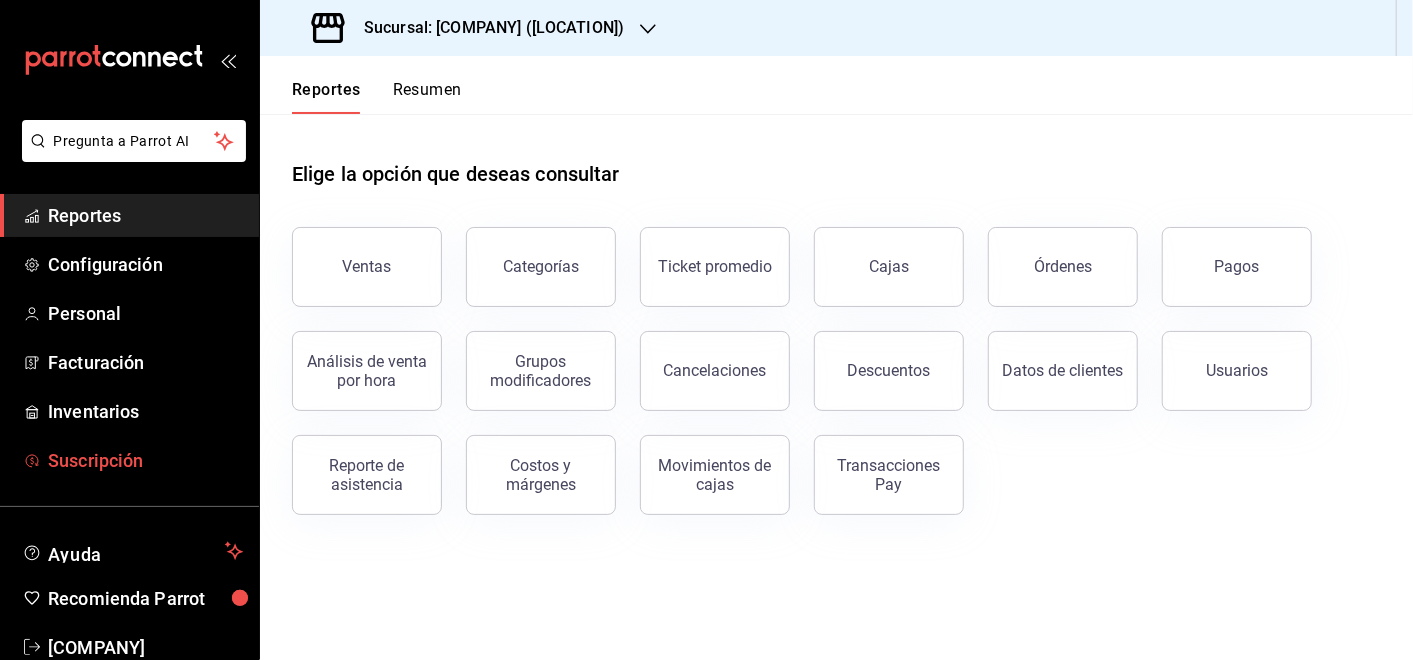 scroll, scrollTop: 45, scrollLeft: 0, axis: vertical 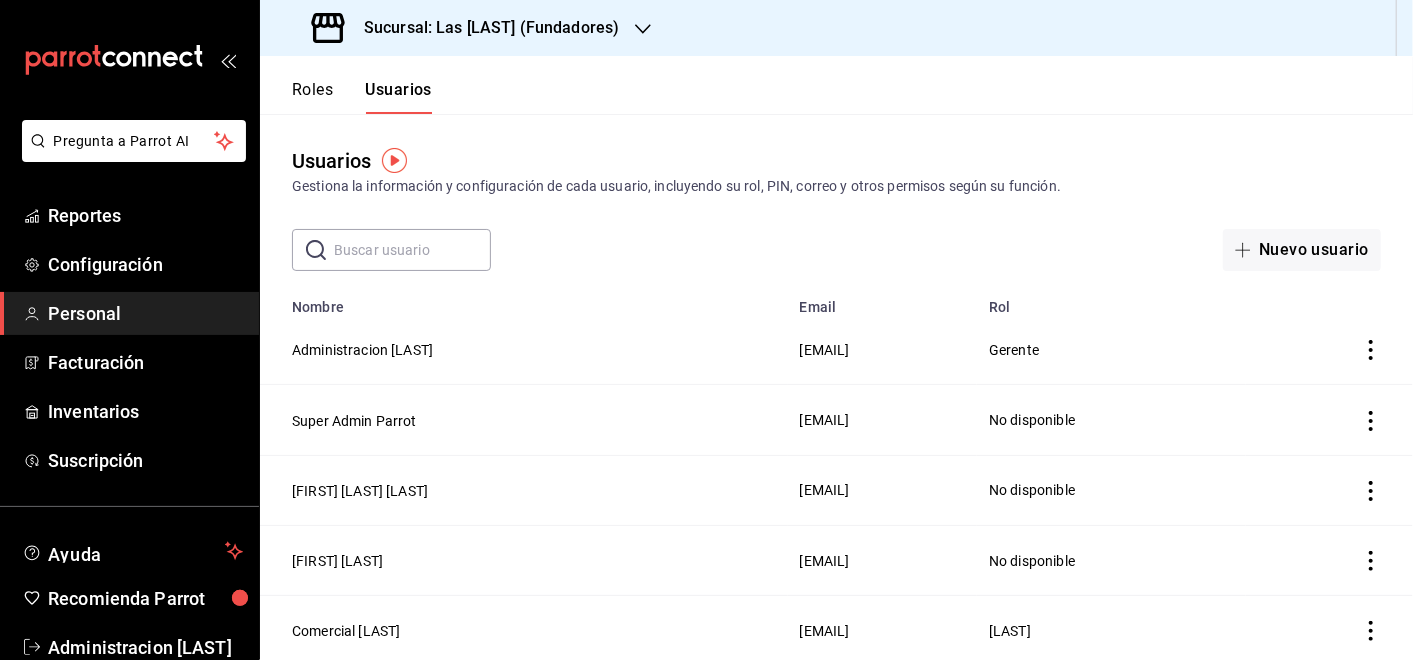 click 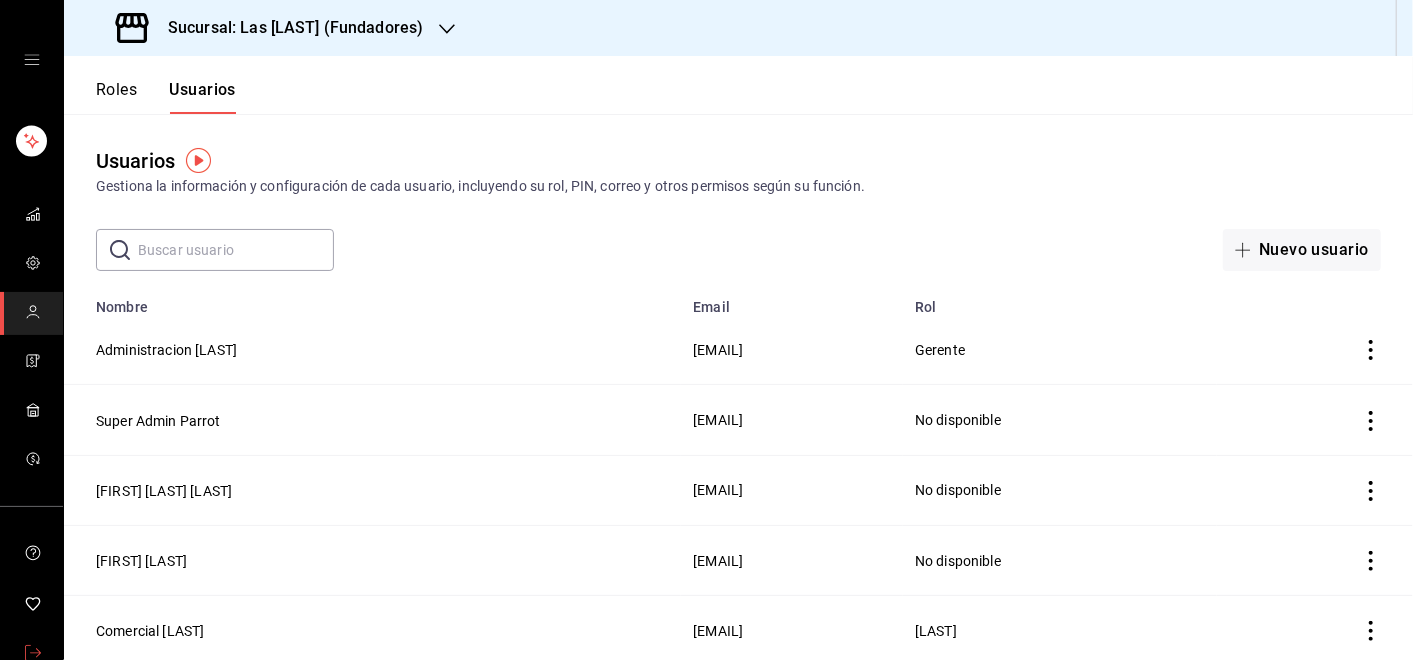 click 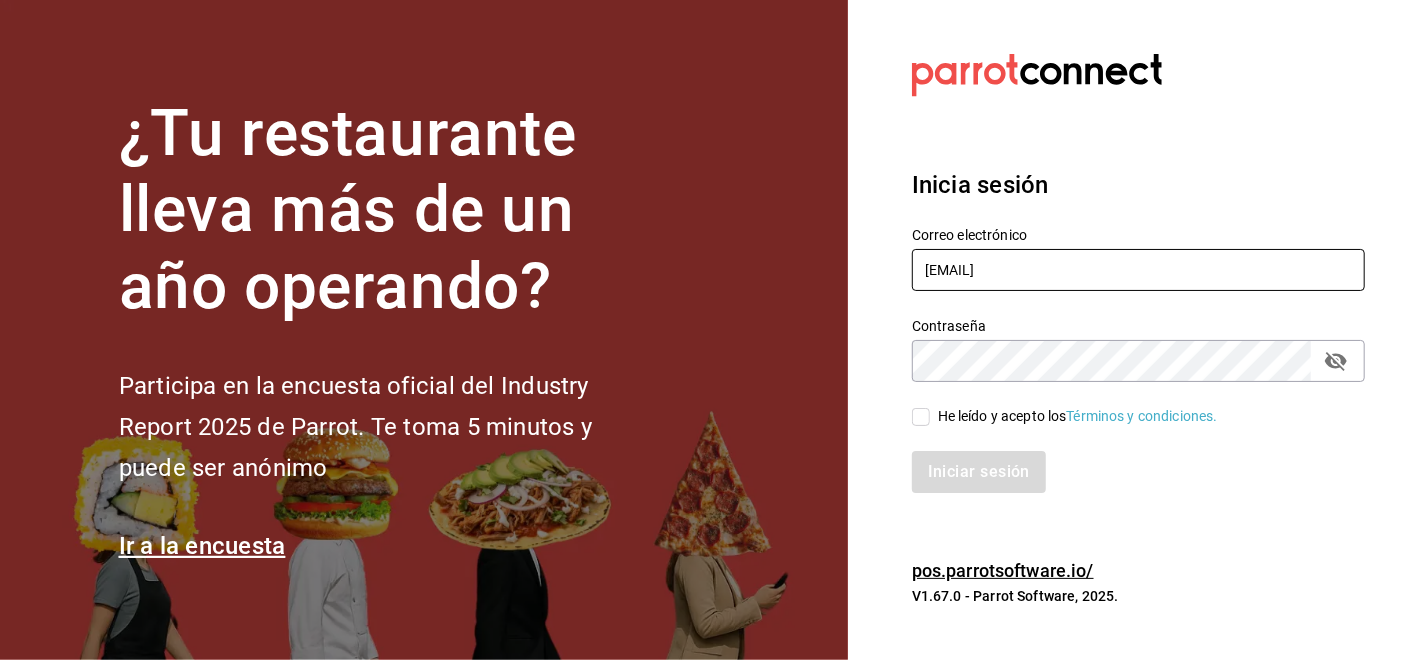 drag, startPoint x: 1114, startPoint y: 270, endPoint x: 869, endPoint y: 271, distance: 245.00204 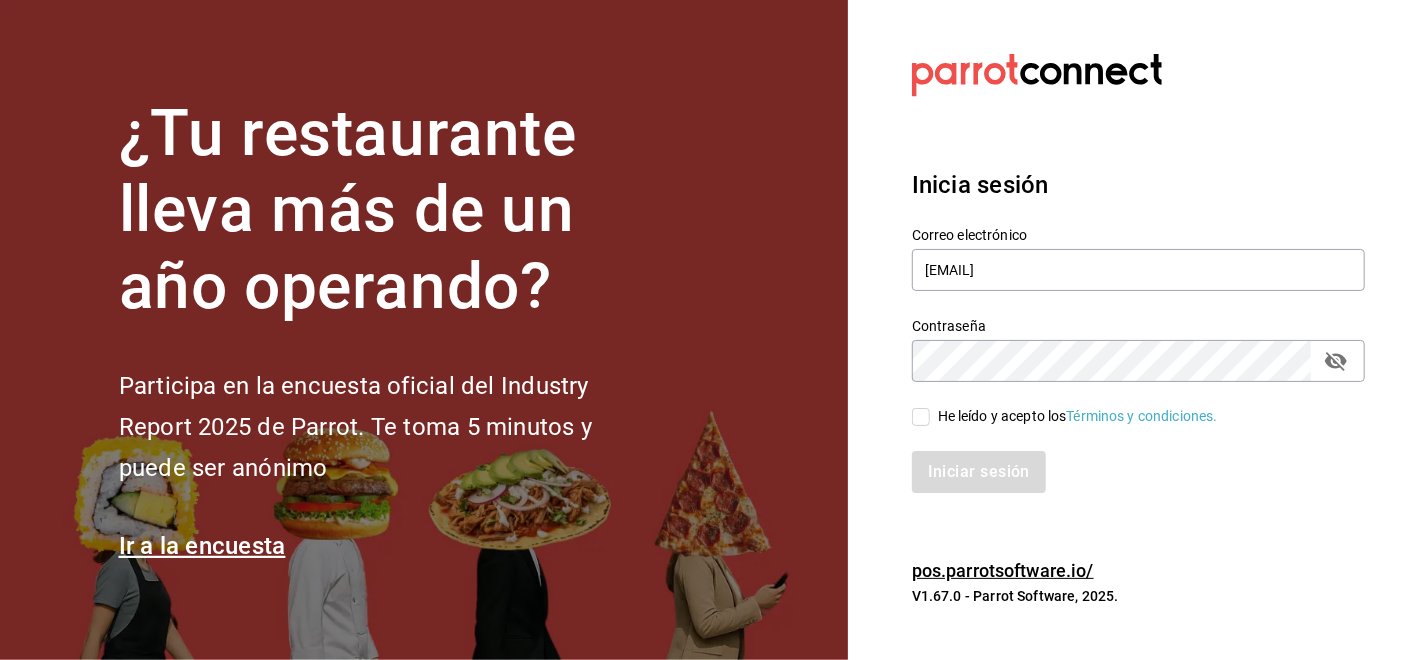 click on "He leído y acepto los  Términos y condiciones." at bounding box center [921, 417] 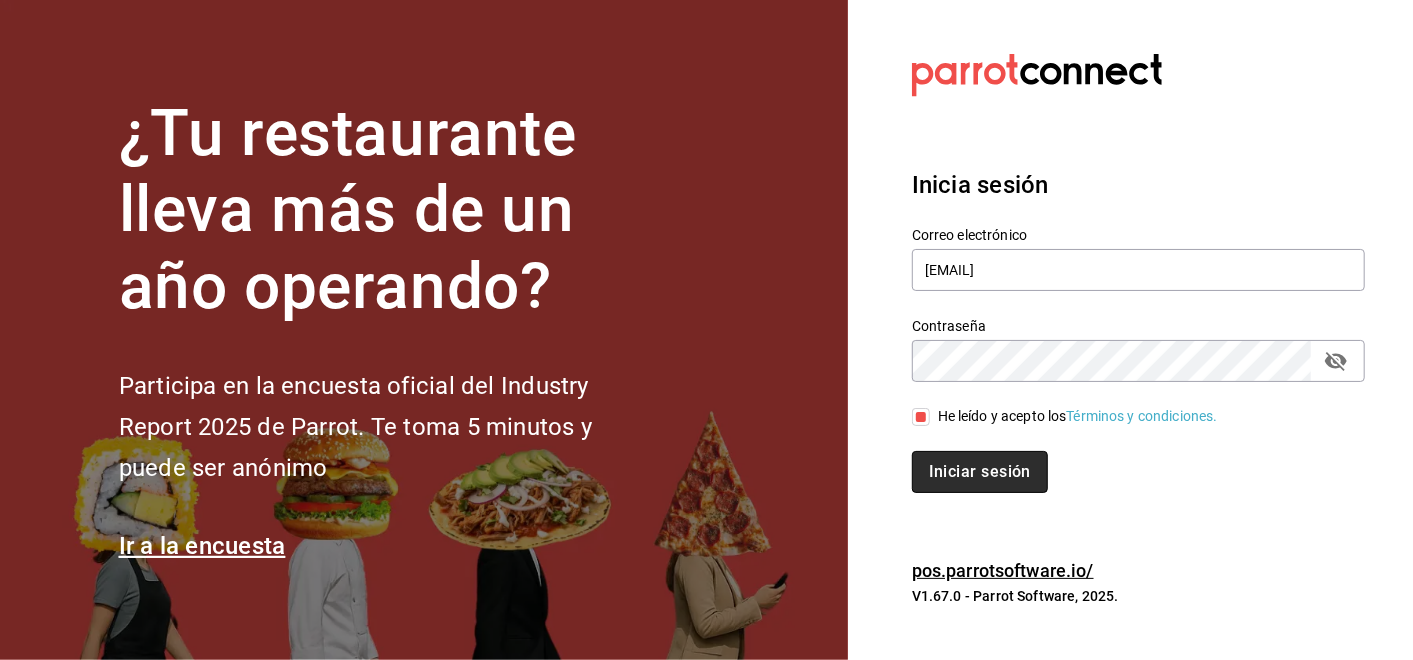 click on "Iniciar sesión" at bounding box center [980, 472] 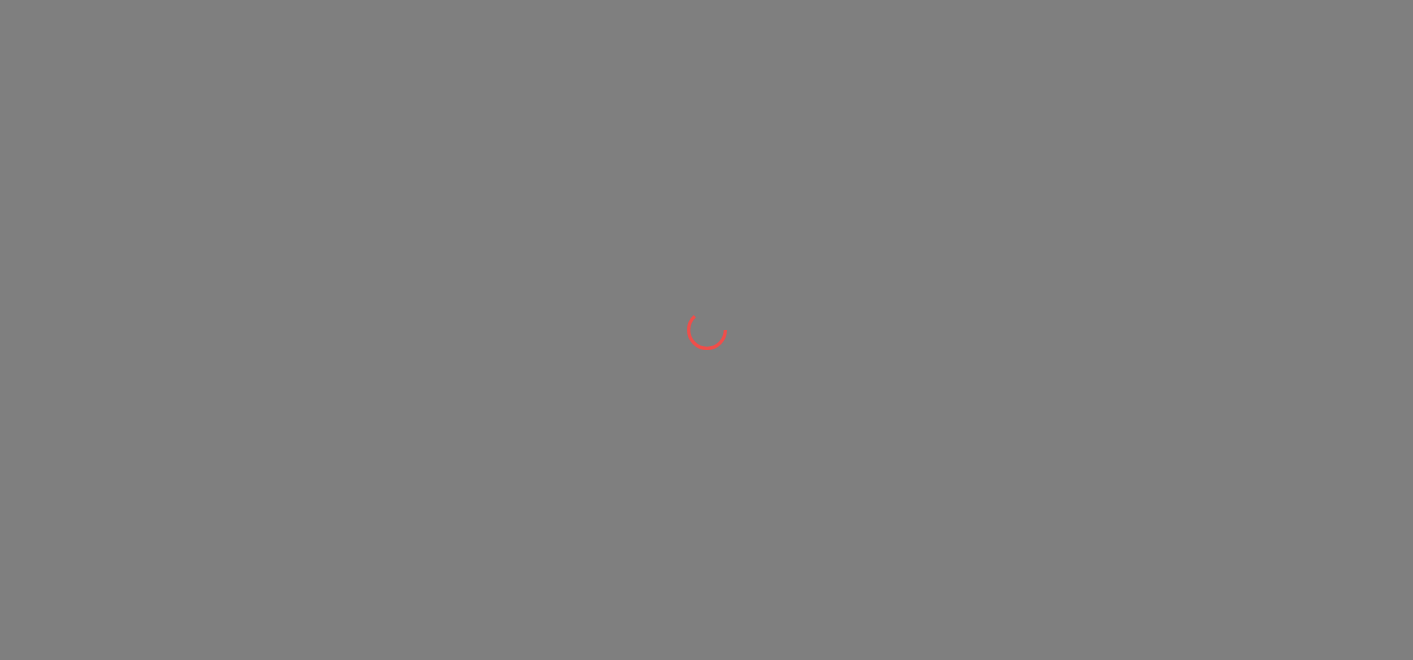 scroll, scrollTop: 0, scrollLeft: 0, axis: both 